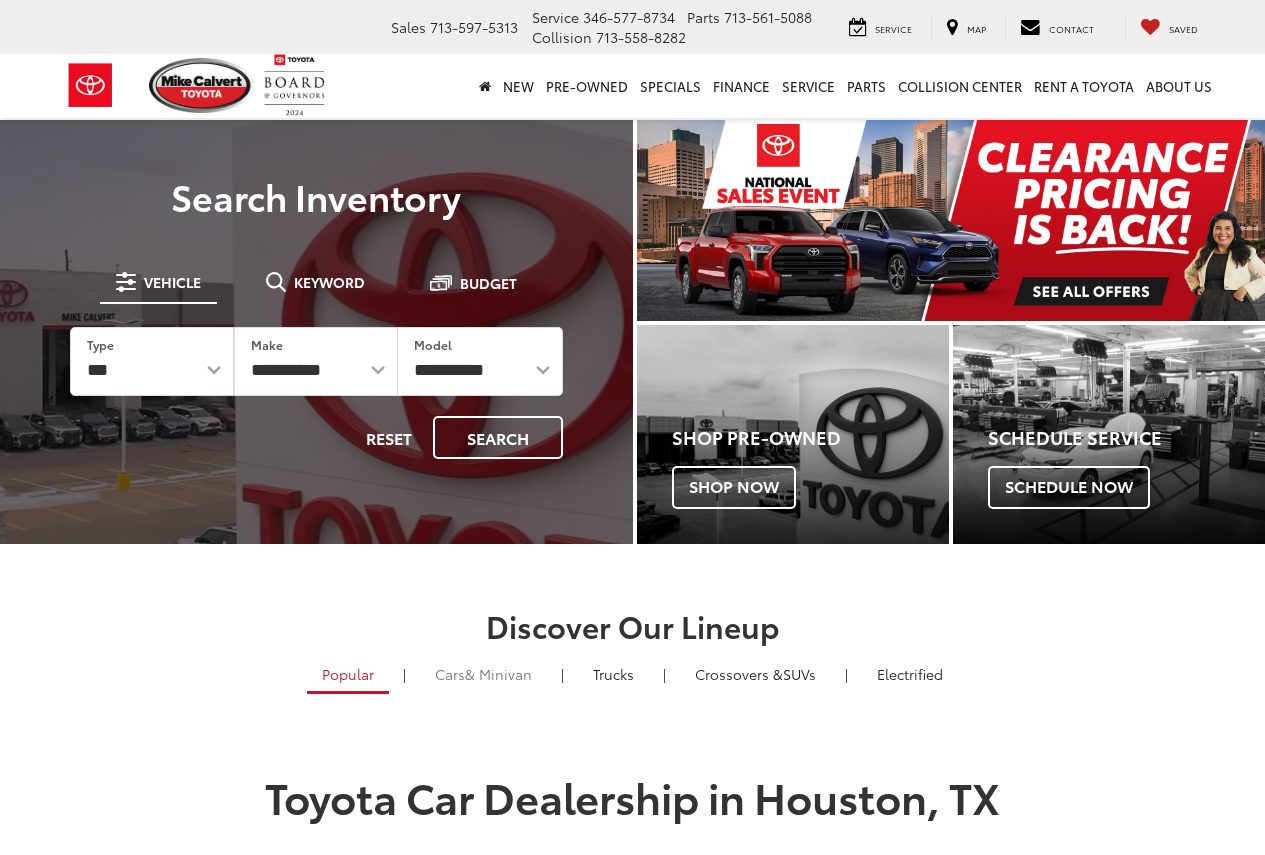 scroll, scrollTop: 0, scrollLeft: 0, axis: both 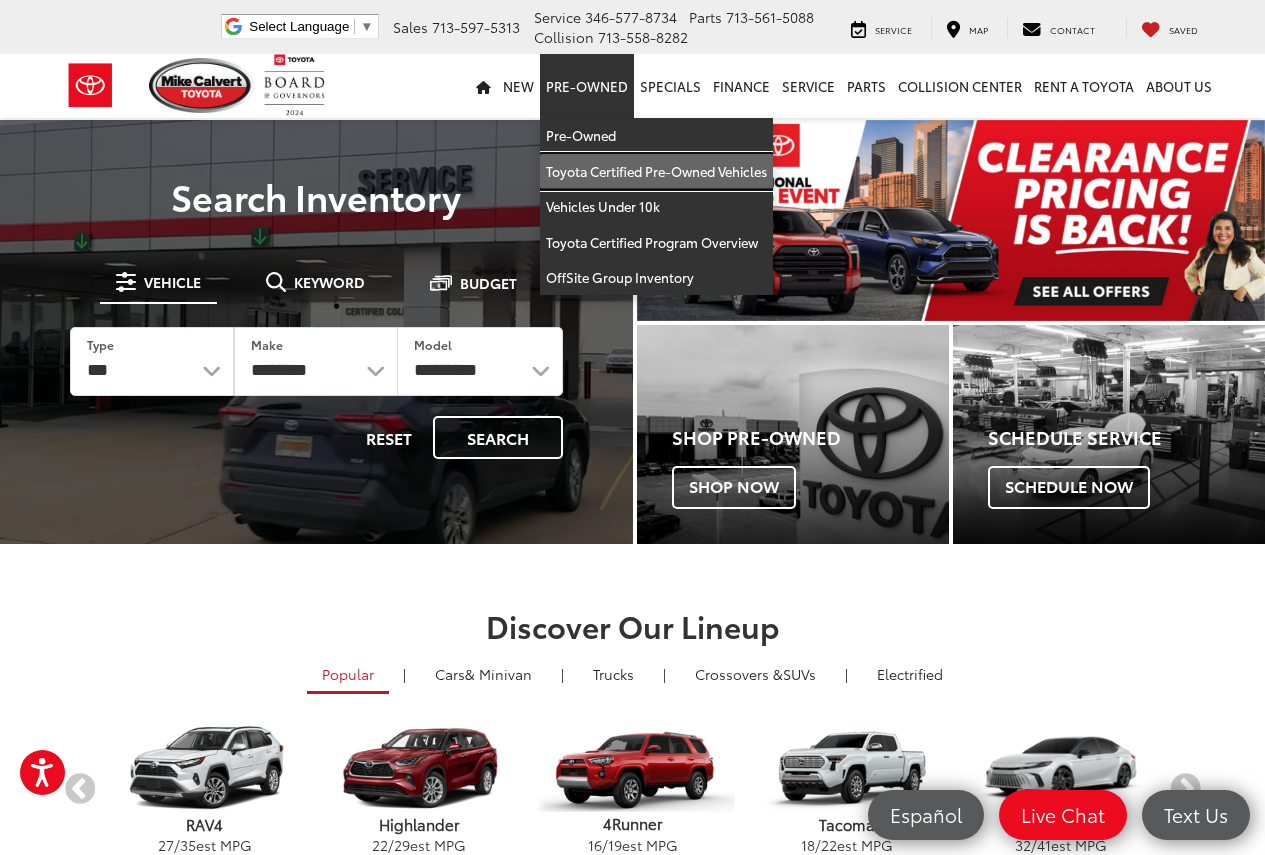 click on "Toyota Certified Pre-Owned Vehicles" at bounding box center (656, 172) 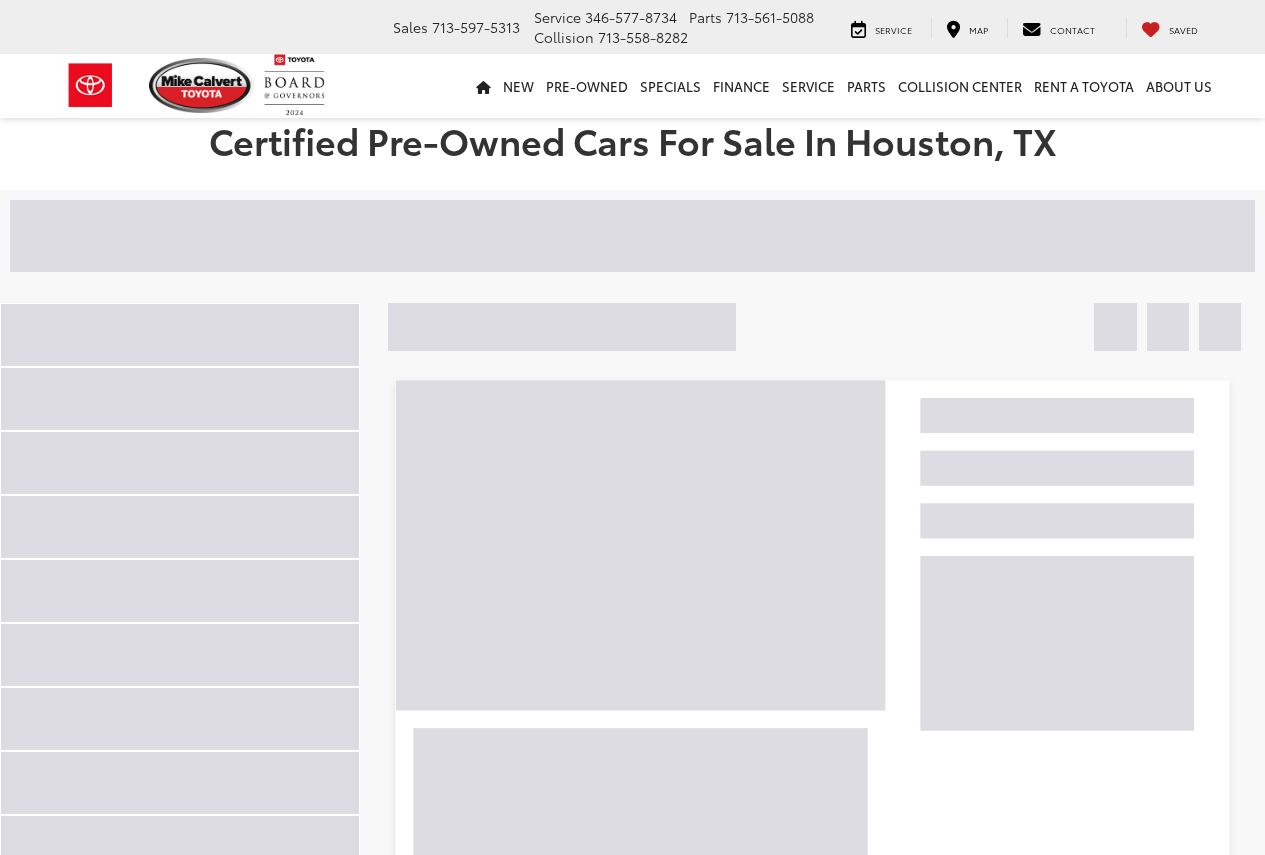 scroll, scrollTop: 0, scrollLeft: 0, axis: both 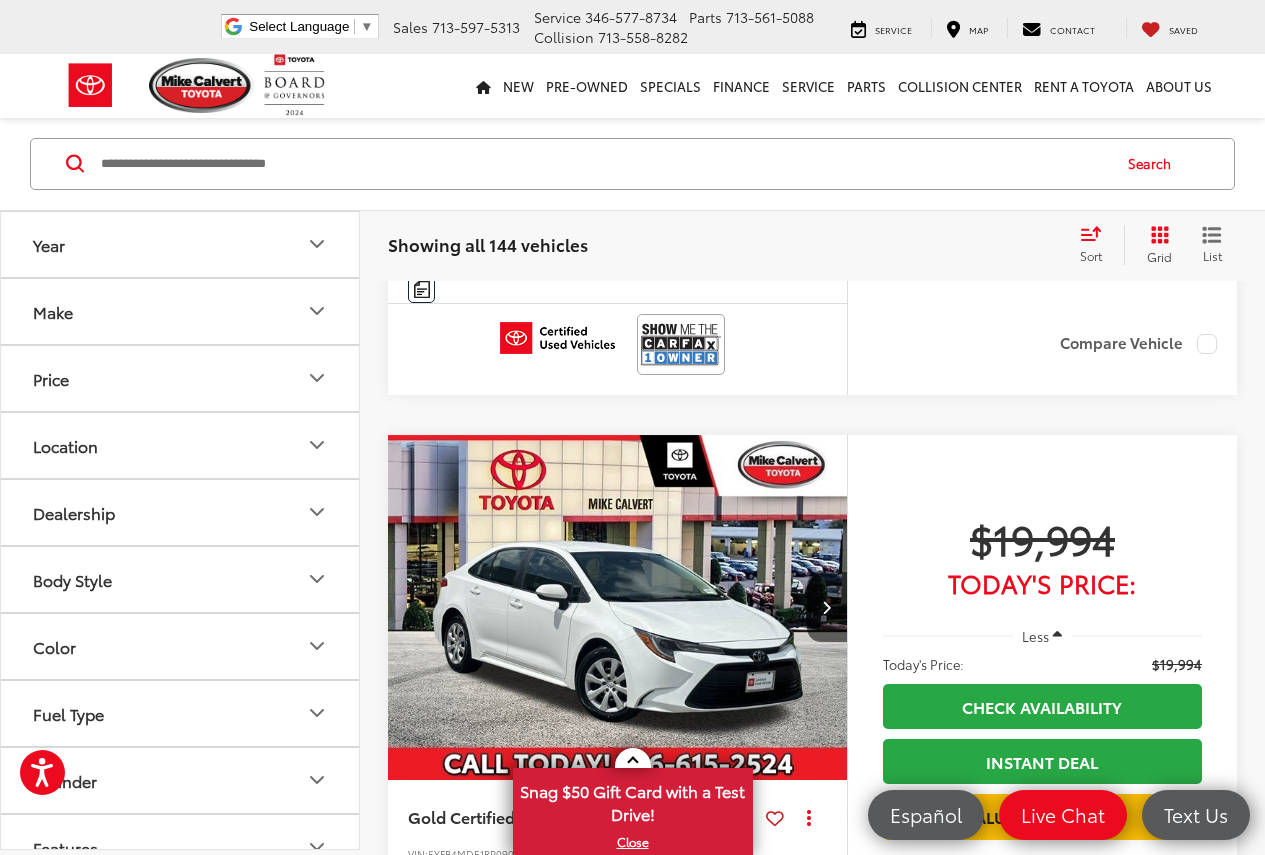 drag, startPoint x: 319, startPoint y: 308, endPoint x: 319, endPoint y: 320, distance: 12 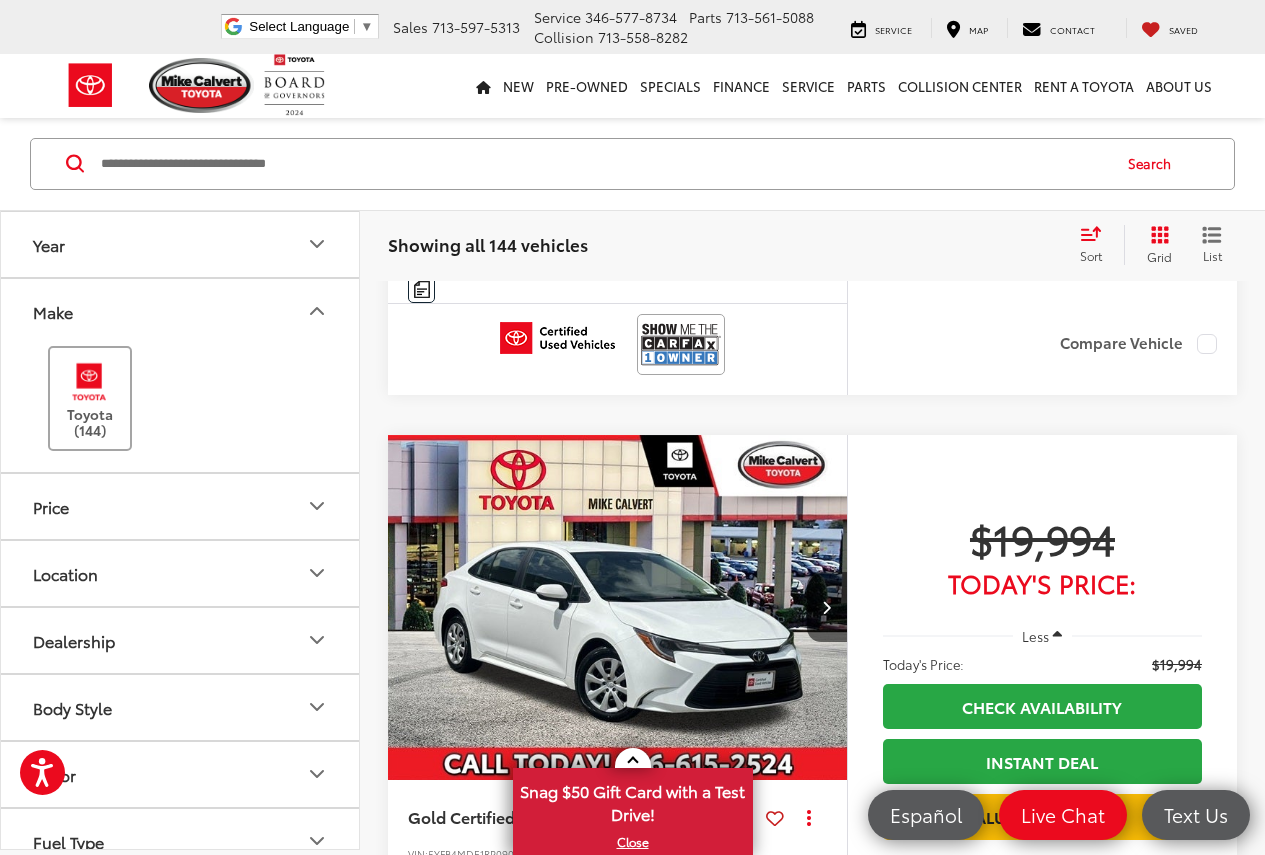click on "Toyota   (144)" at bounding box center [90, 399] 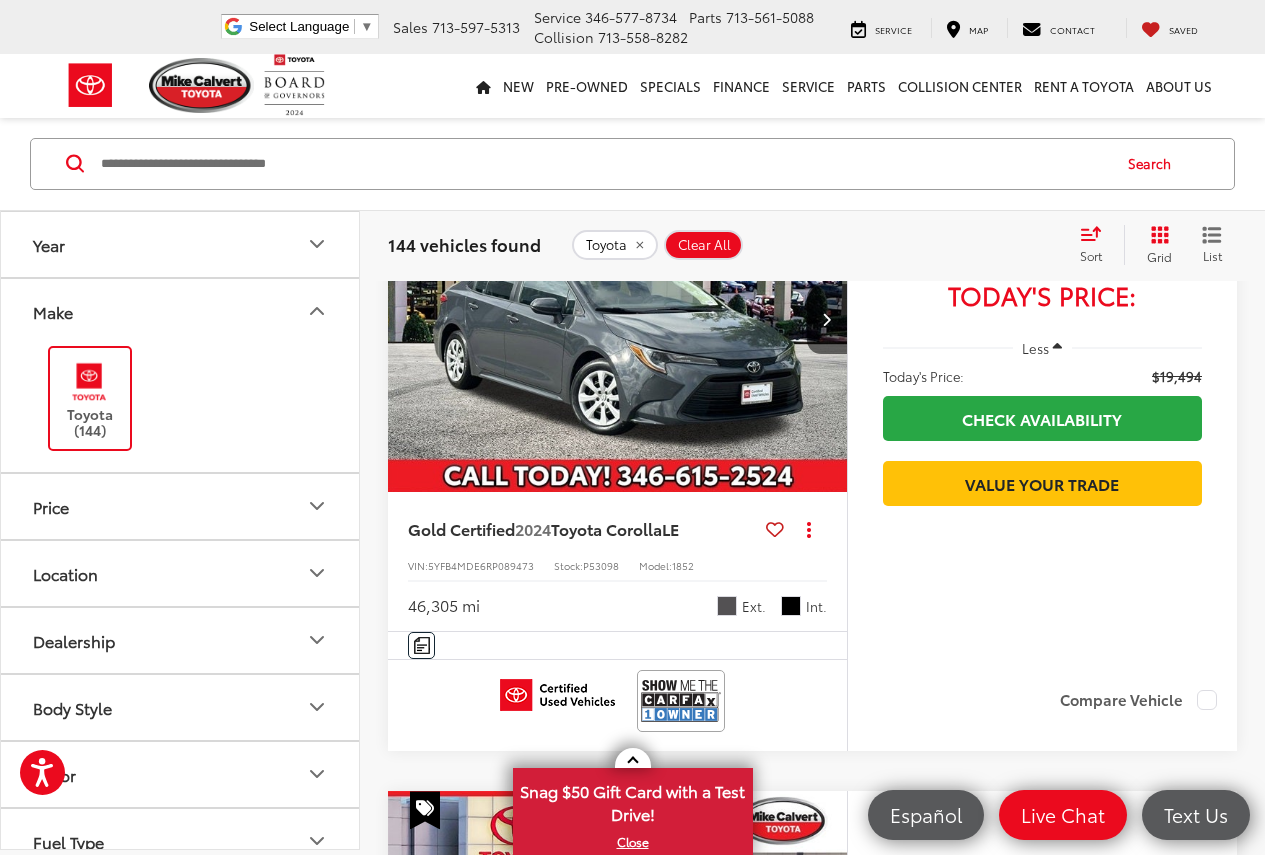 scroll, scrollTop: 72, scrollLeft: 0, axis: vertical 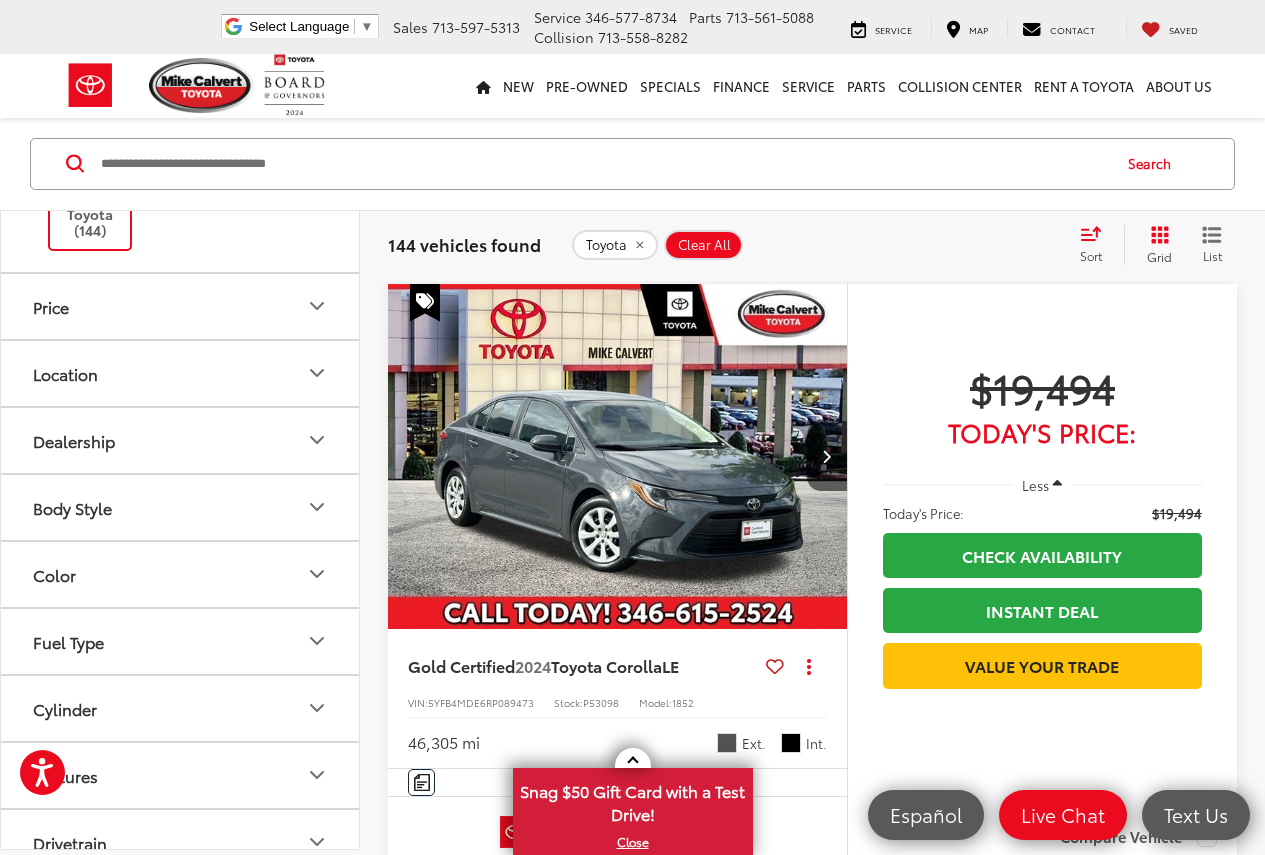 click on "Body Style" at bounding box center [181, 507] 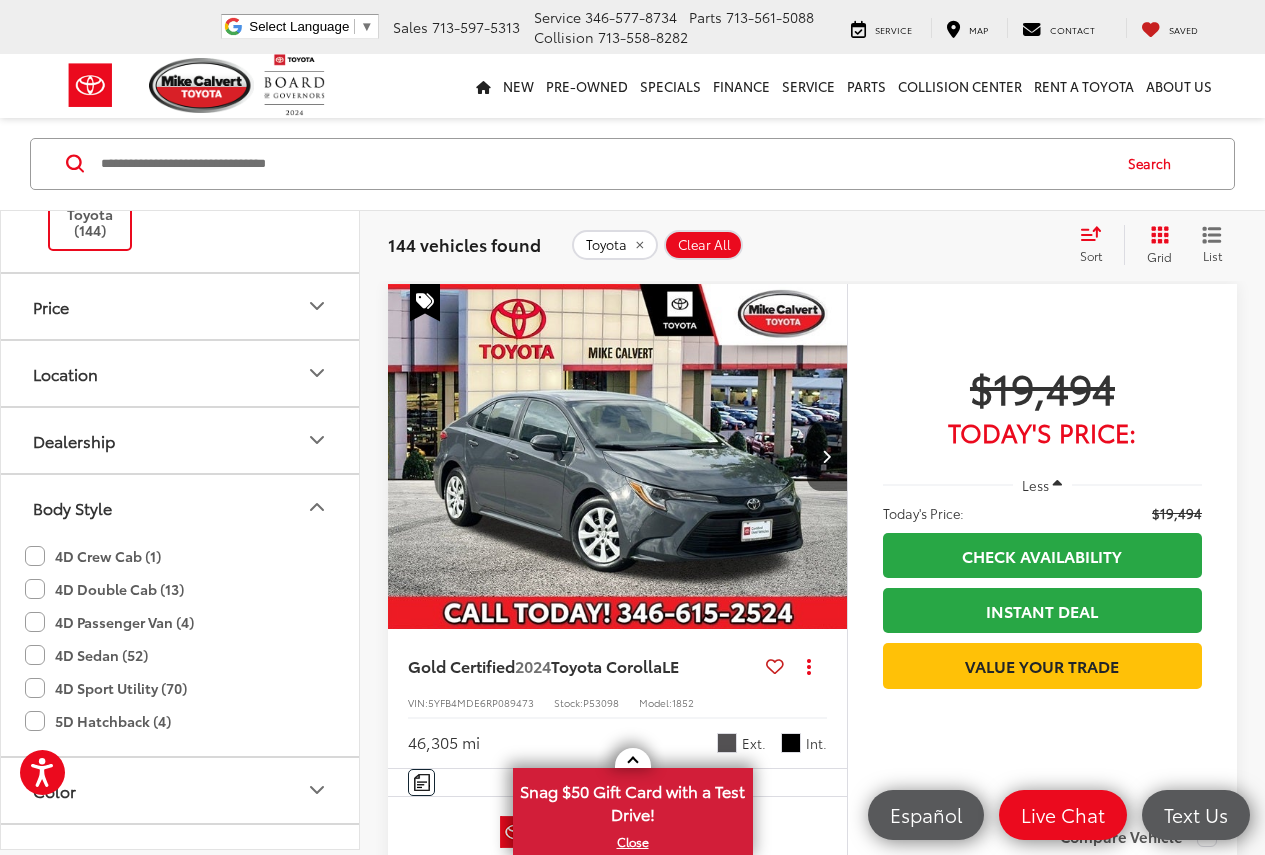 click on "Body Style" at bounding box center (181, 507) 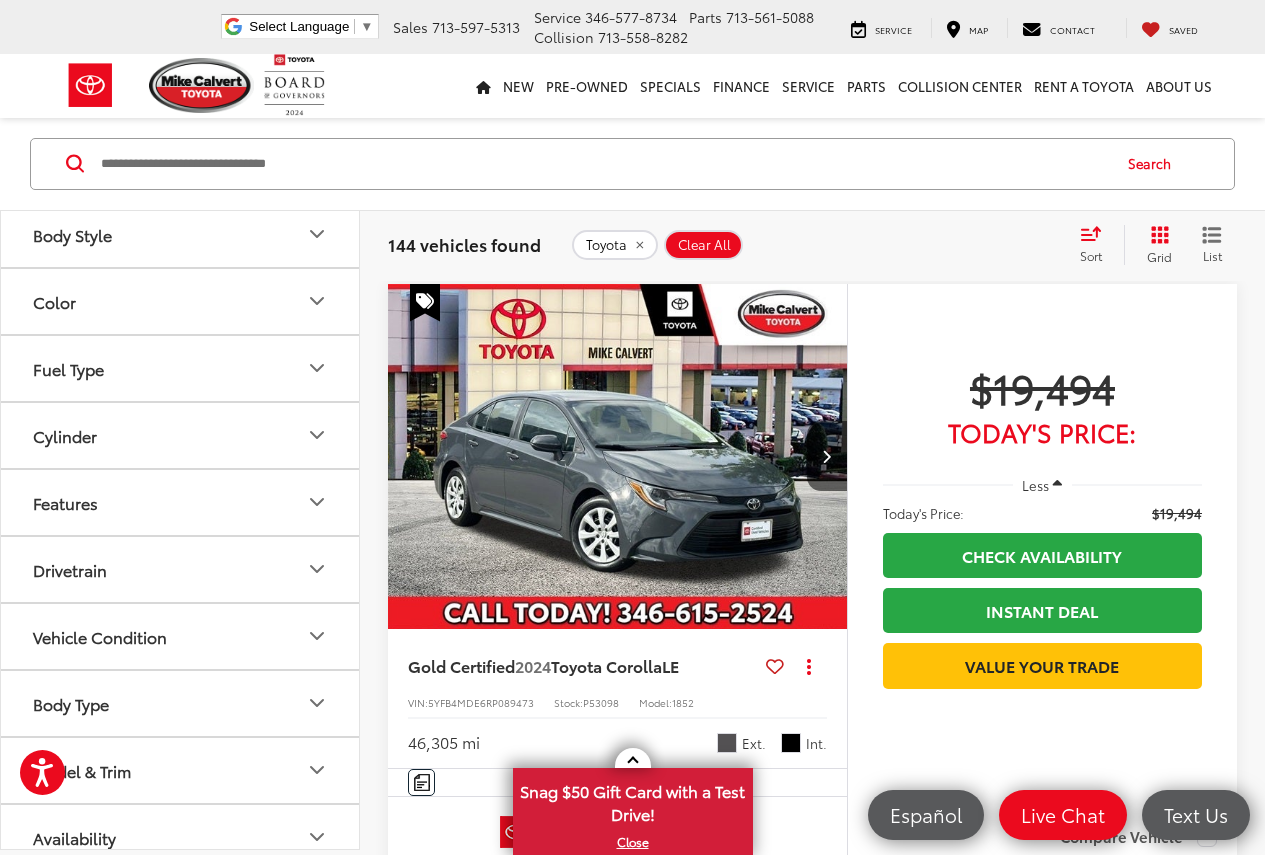 scroll, scrollTop: 495, scrollLeft: 0, axis: vertical 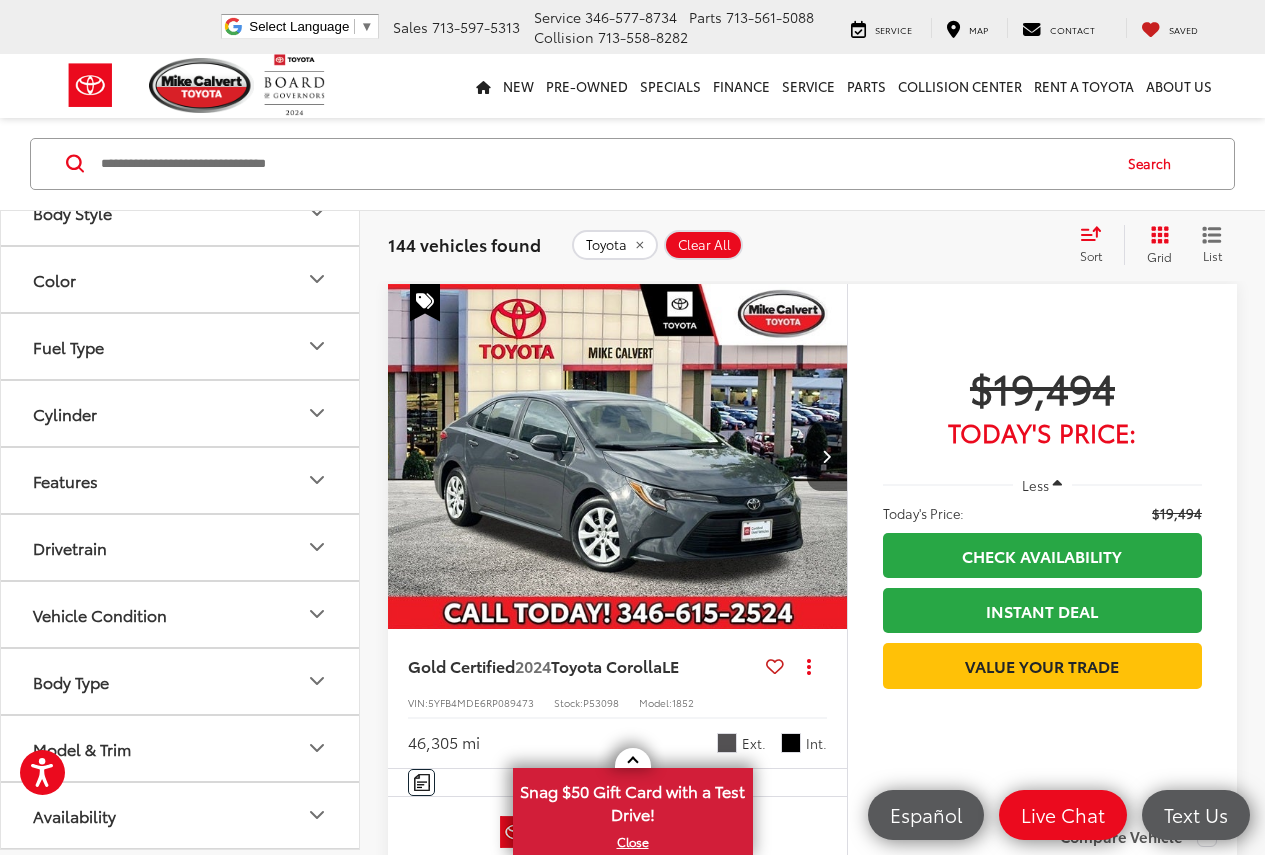 click on "Model & Trim" at bounding box center [181, 748] 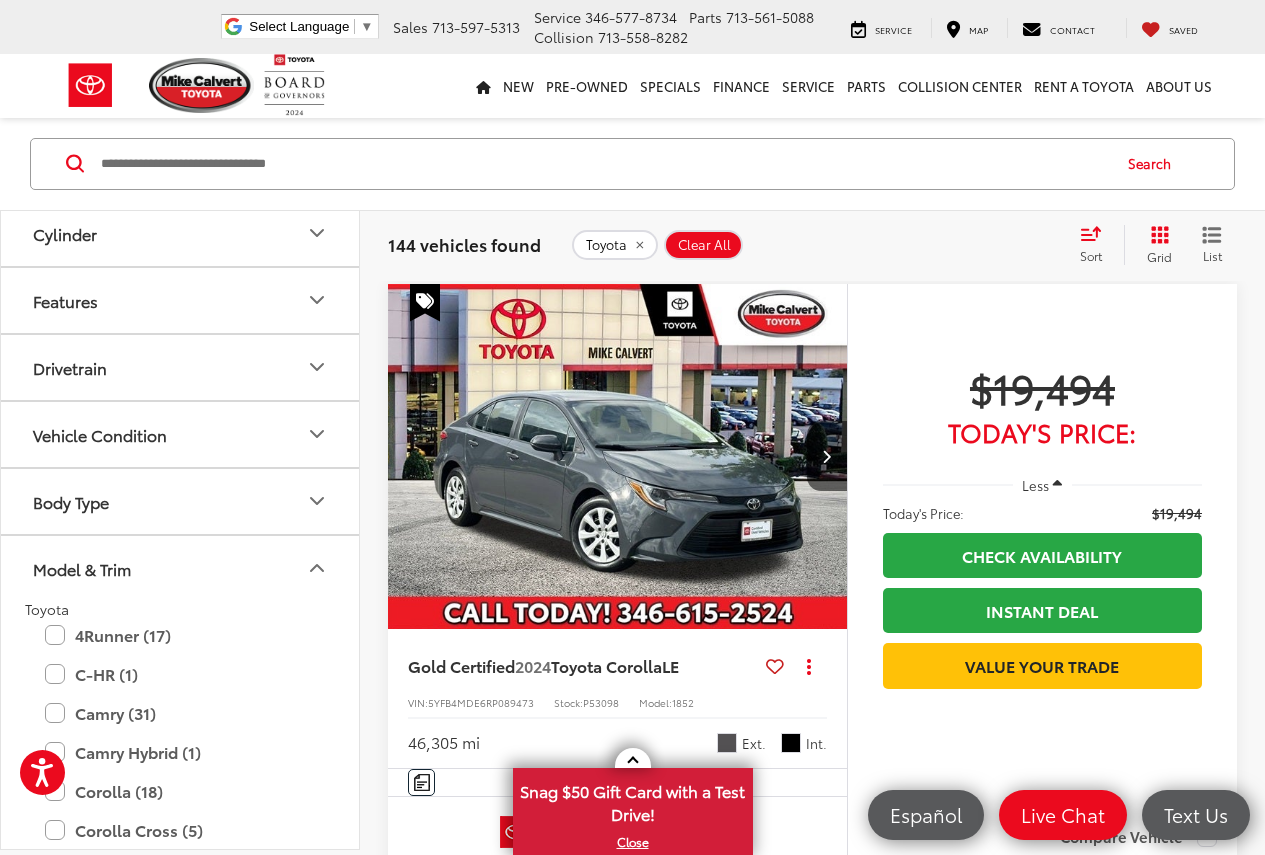 scroll, scrollTop: 795, scrollLeft: 0, axis: vertical 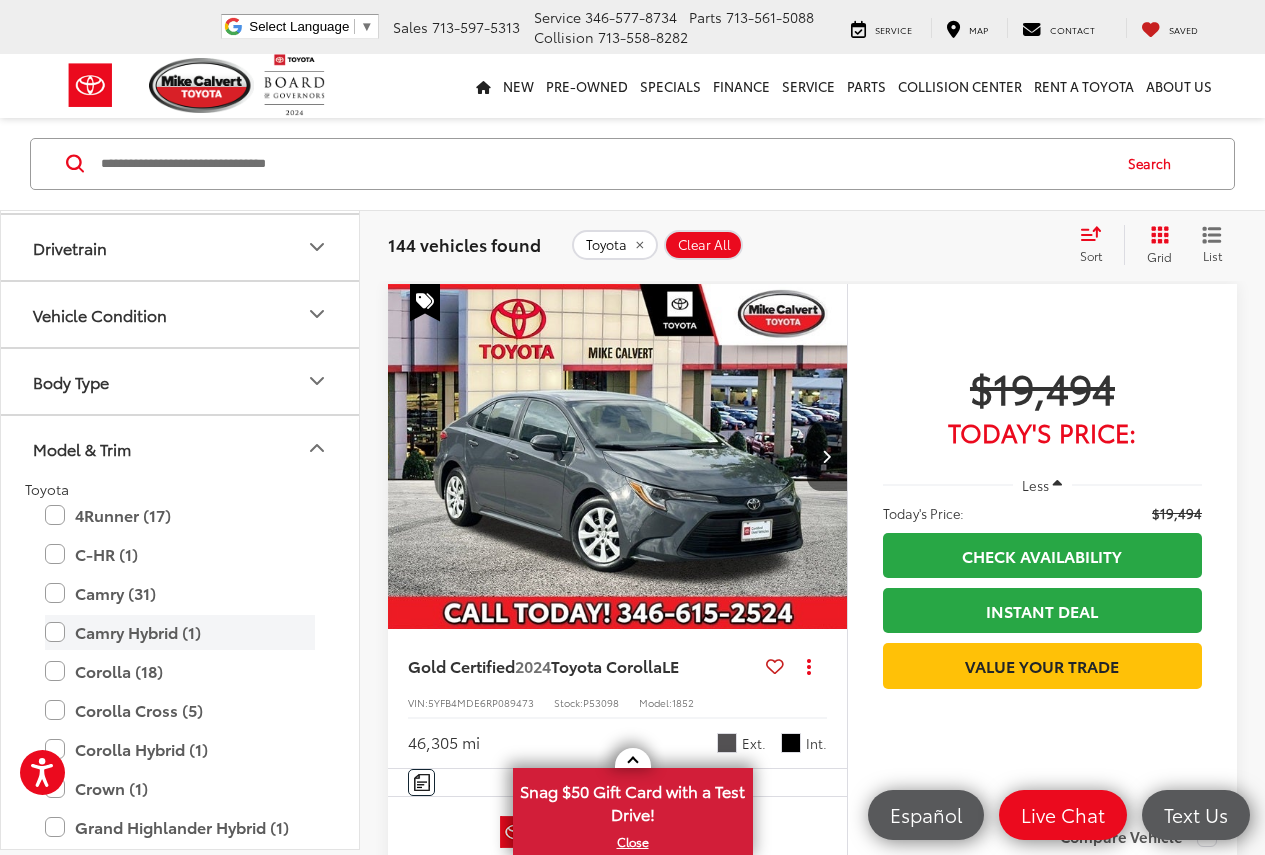 click on "Camry Hybrid (1)" at bounding box center (180, 632) 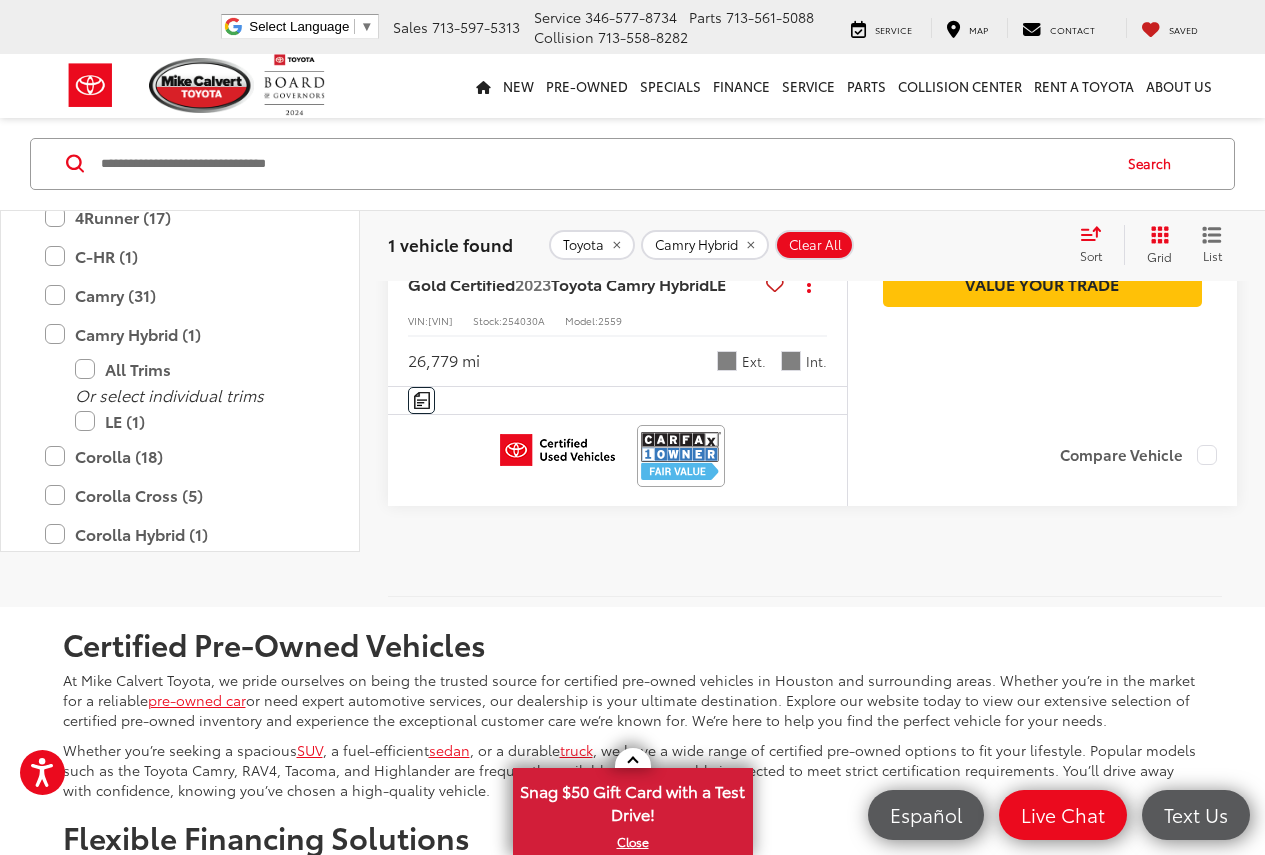 scroll, scrollTop: 472, scrollLeft: 0, axis: vertical 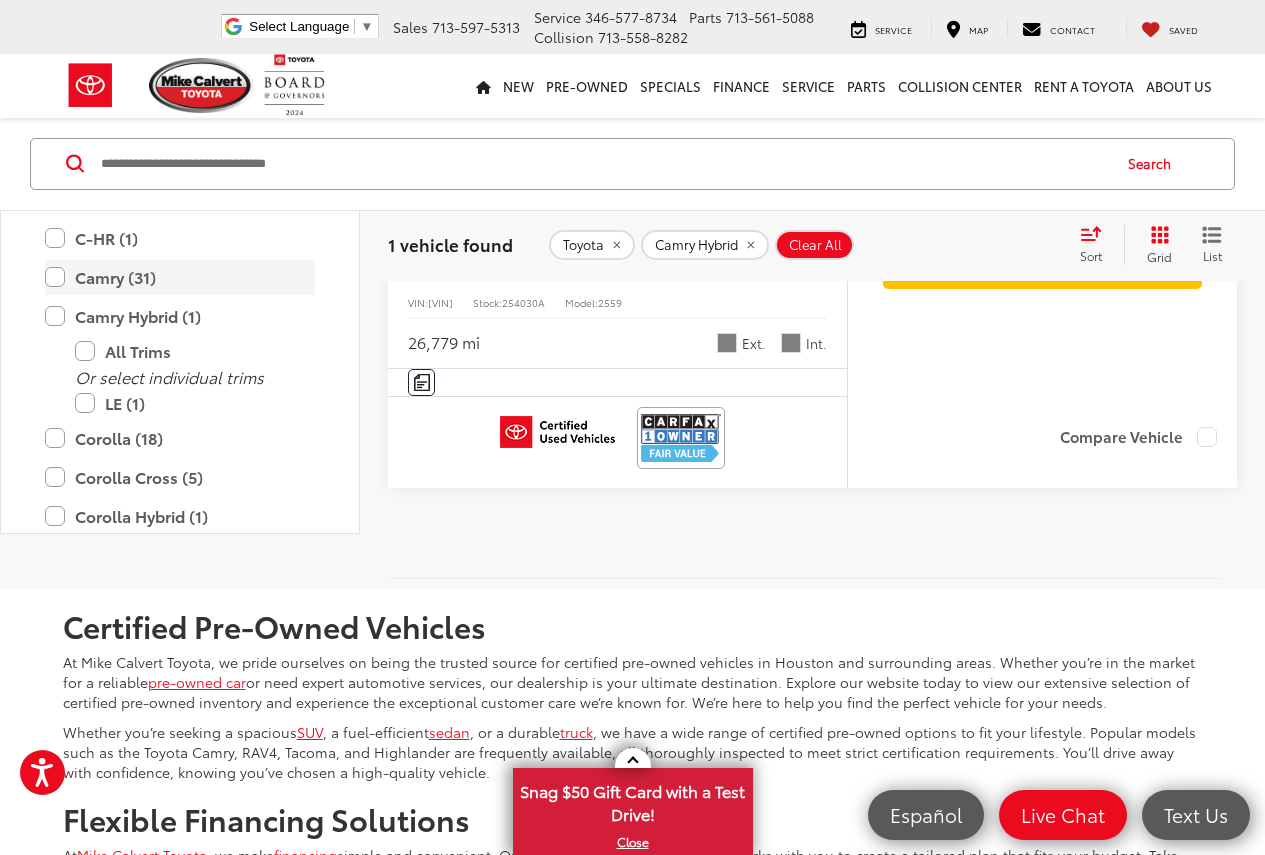 click on "Camry (31)" at bounding box center (180, 277) 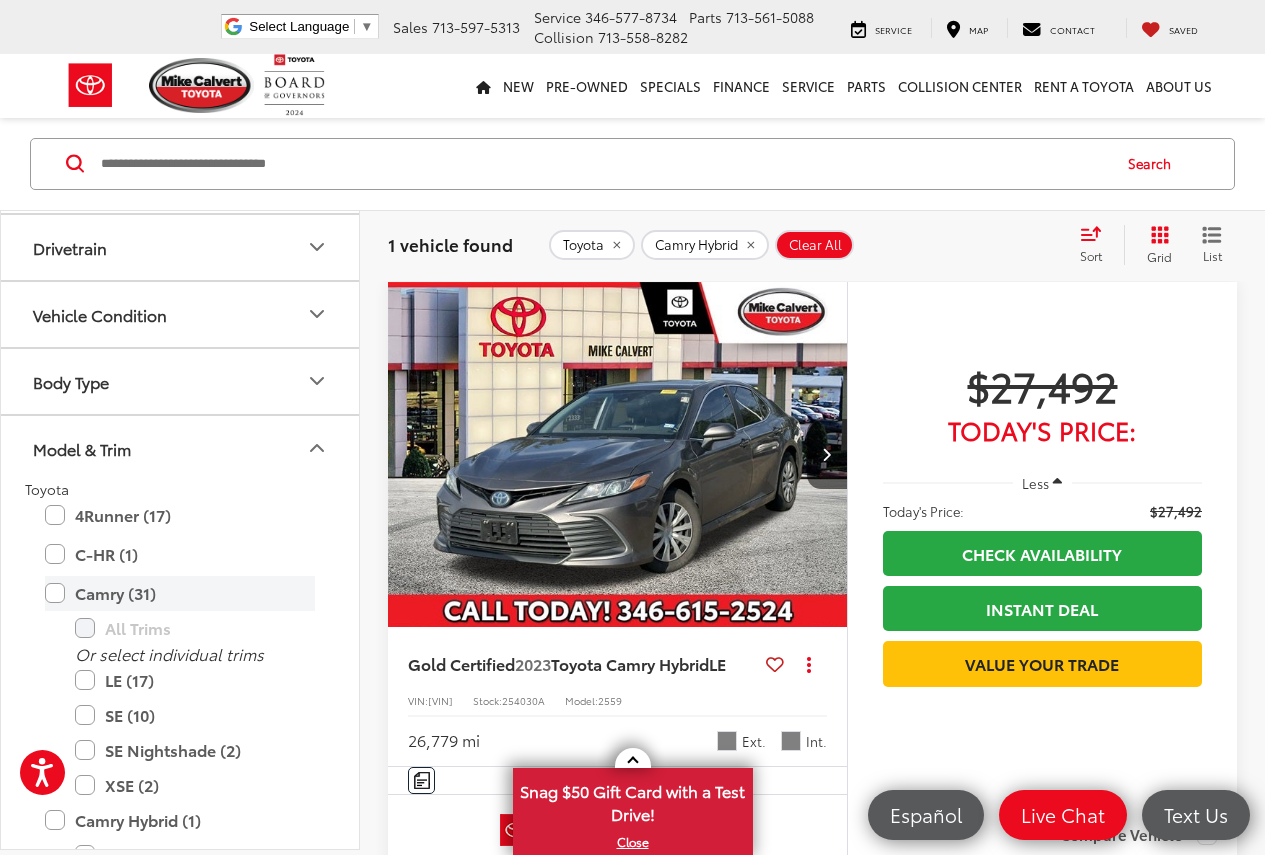 scroll, scrollTop: 72, scrollLeft: 0, axis: vertical 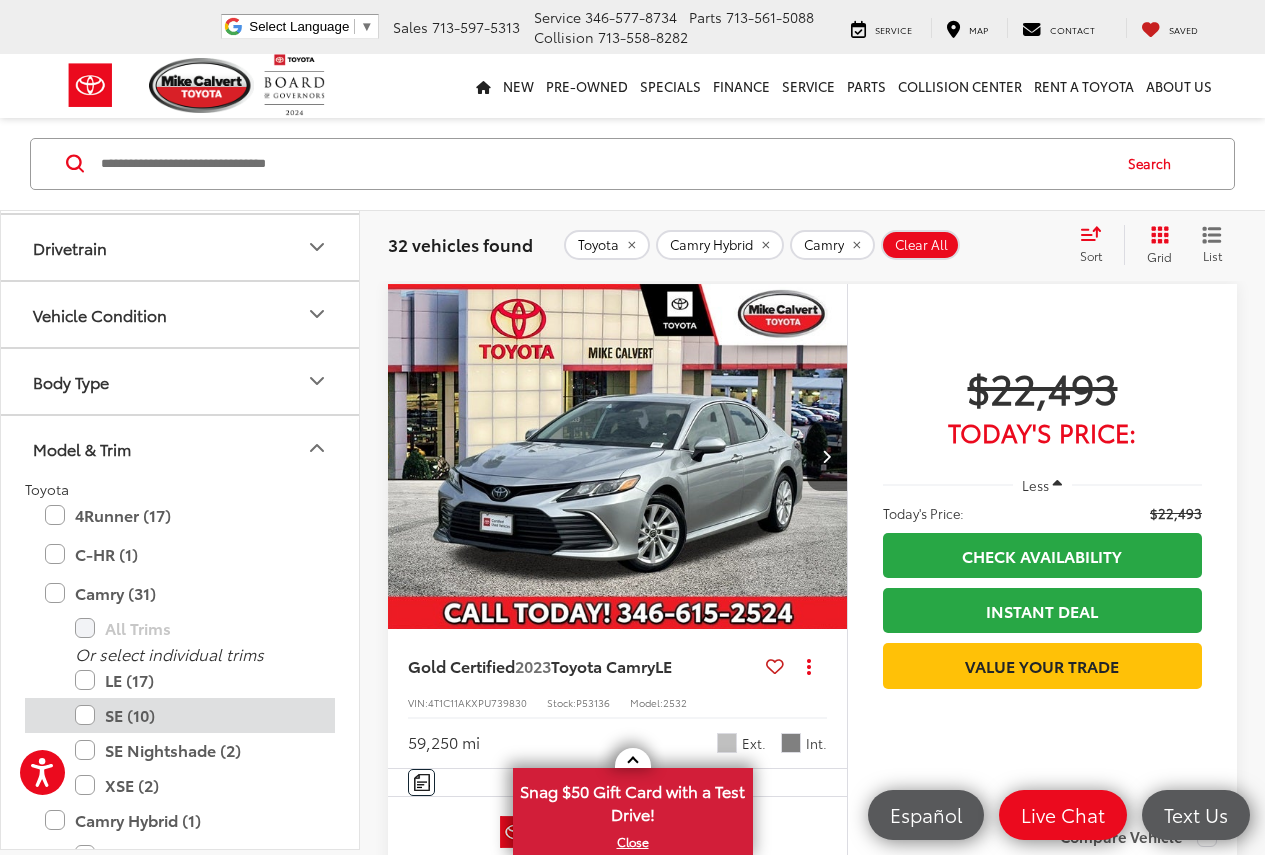 click on "SE (10)" at bounding box center (195, 715) 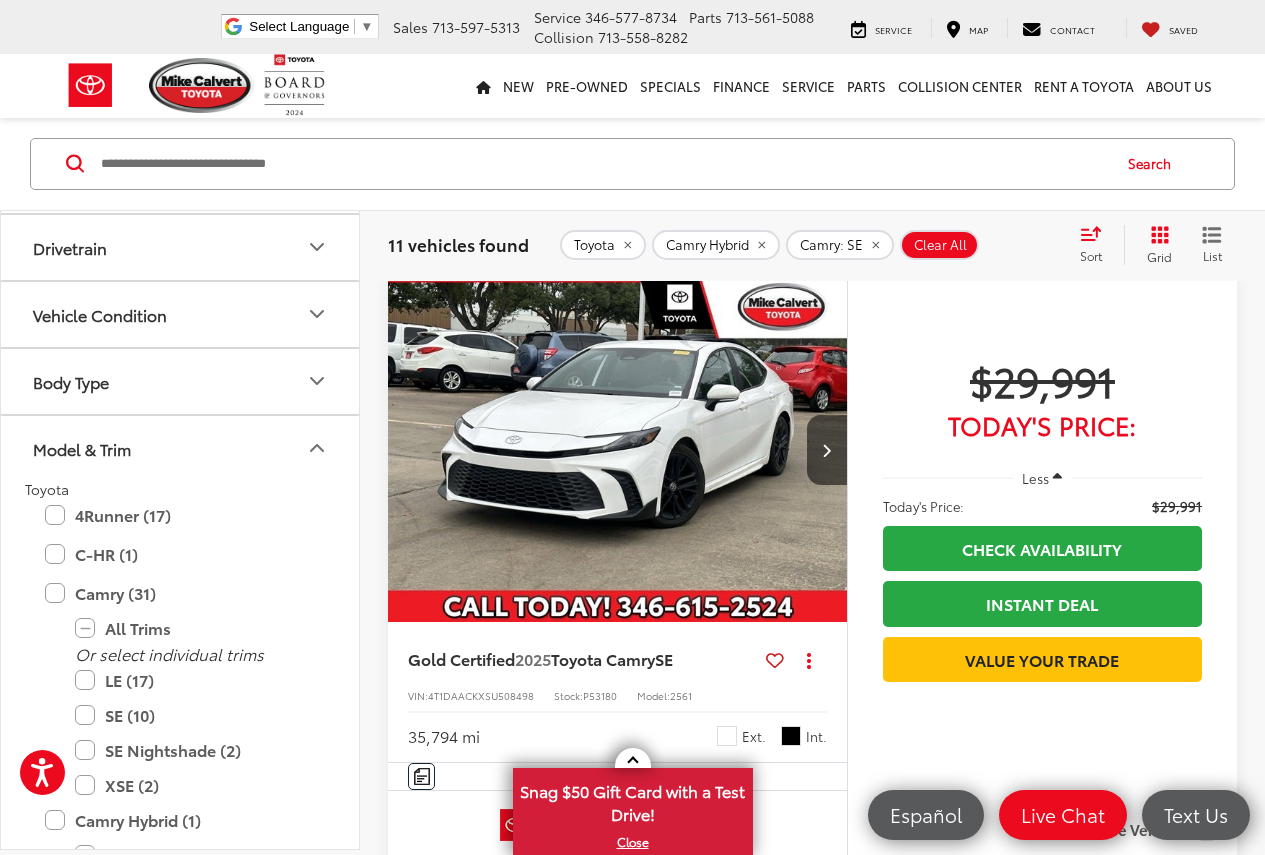 scroll, scrollTop: 5272, scrollLeft: 0, axis: vertical 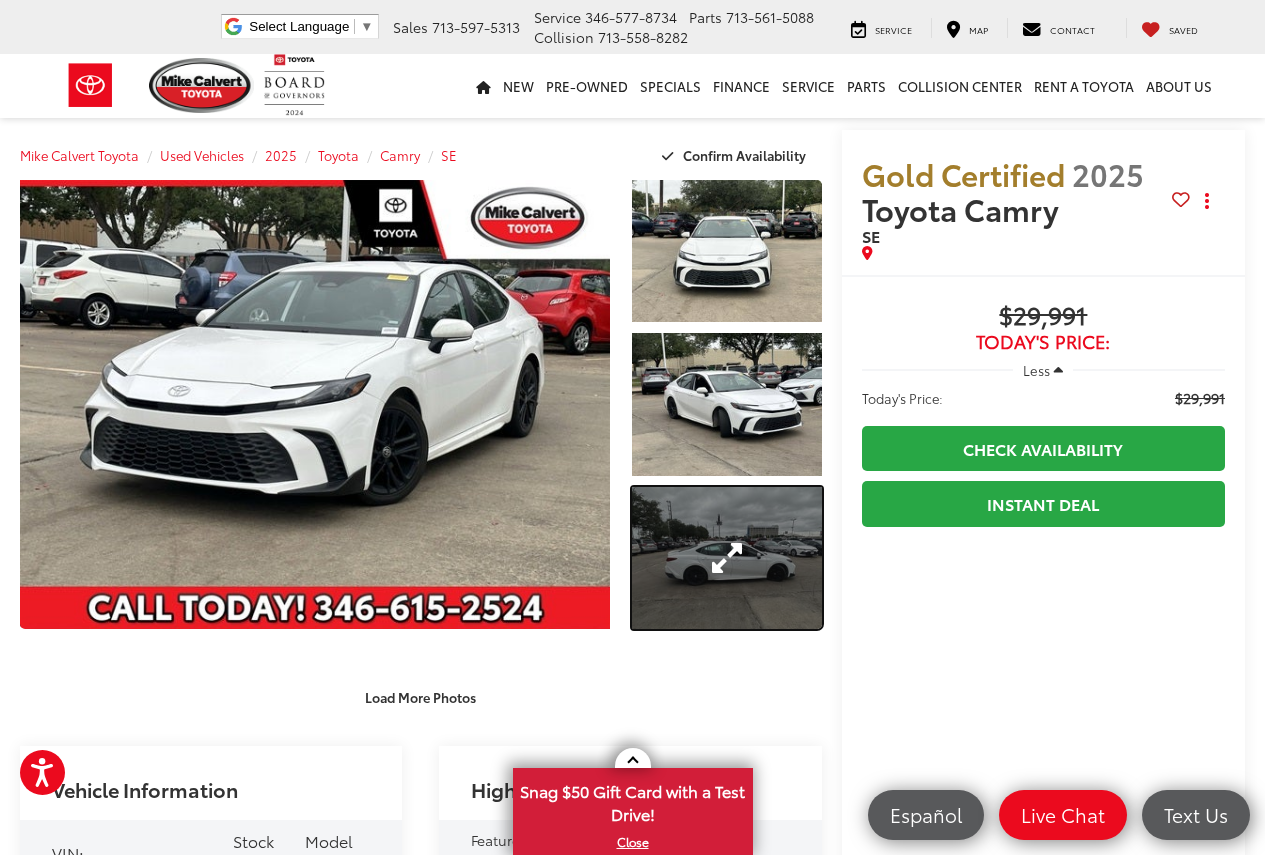 click at bounding box center (727, 558) 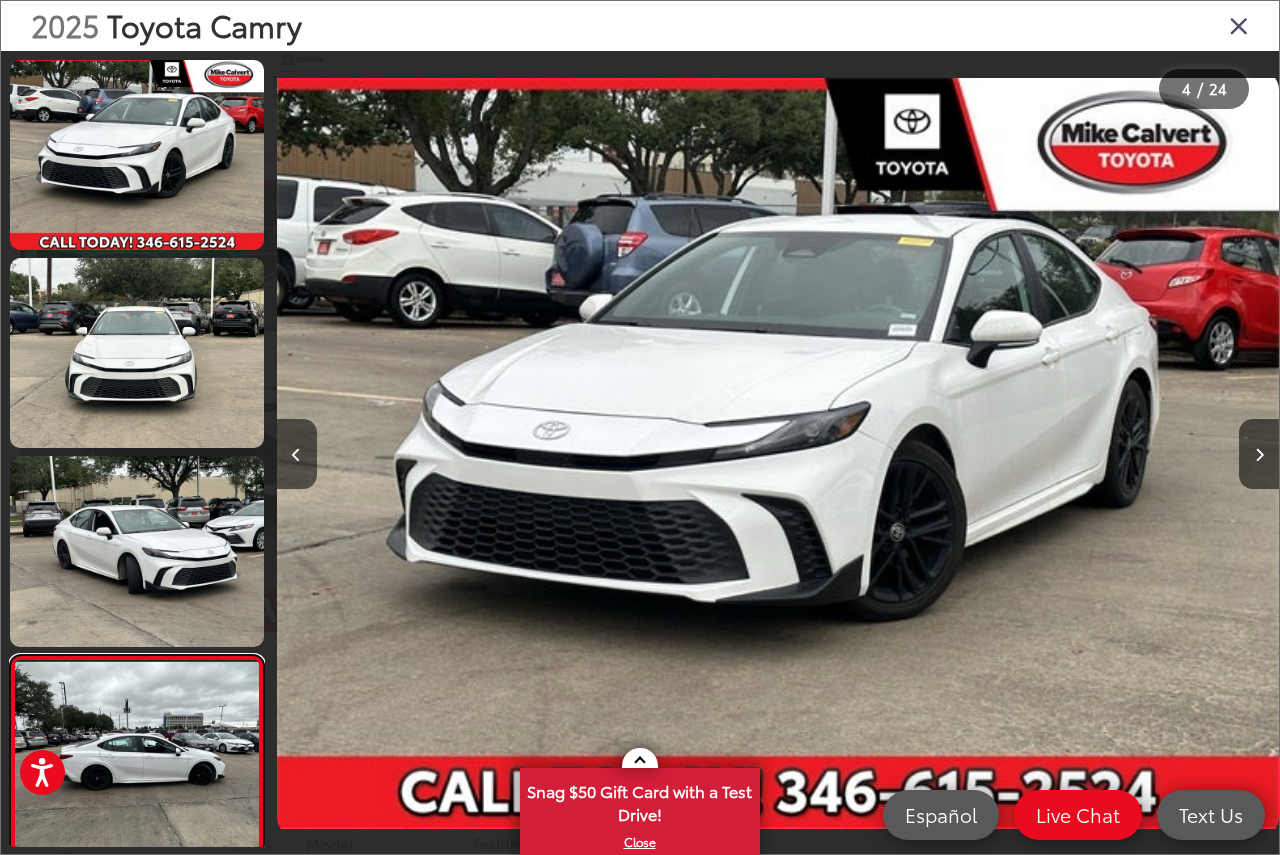 scroll, scrollTop: 0, scrollLeft: 222, axis: horizontal 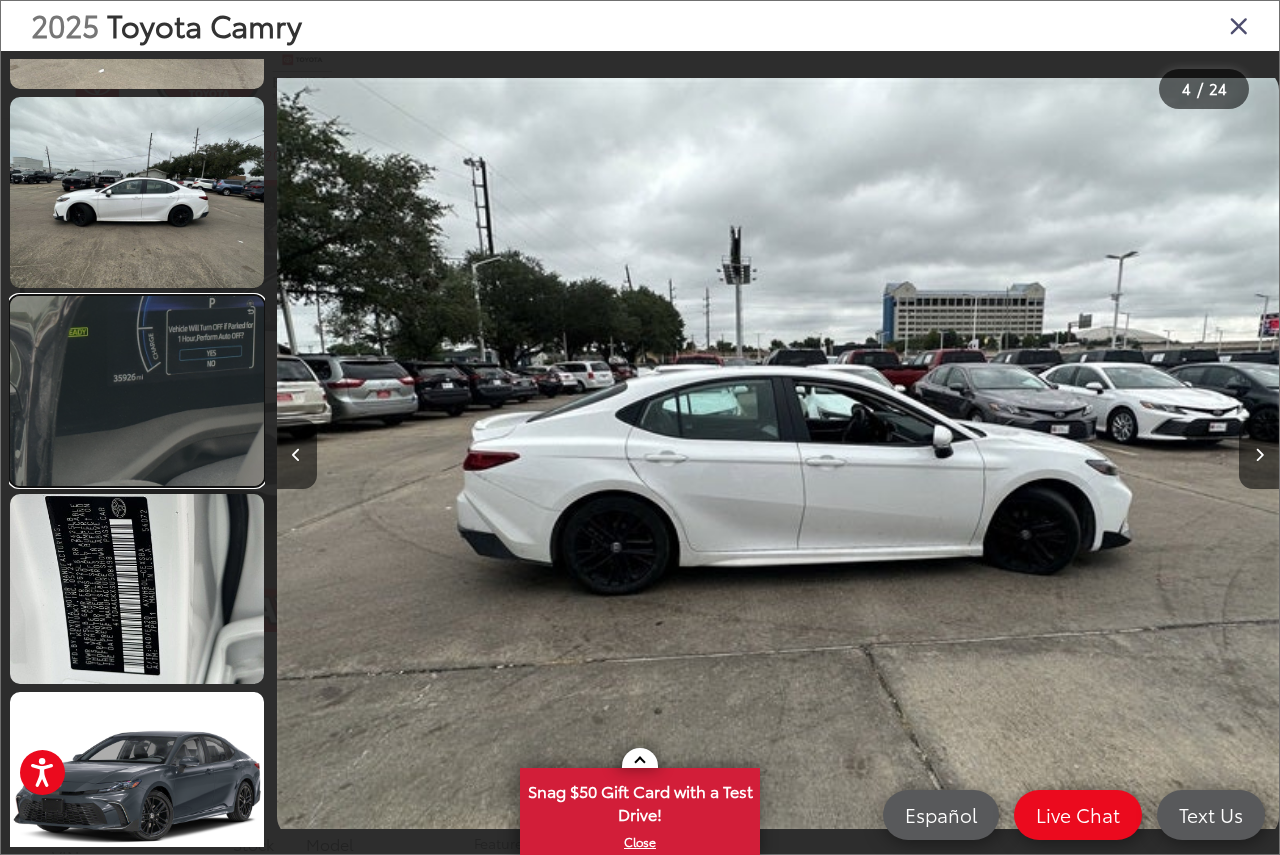 click at bounding box center (137, 391) 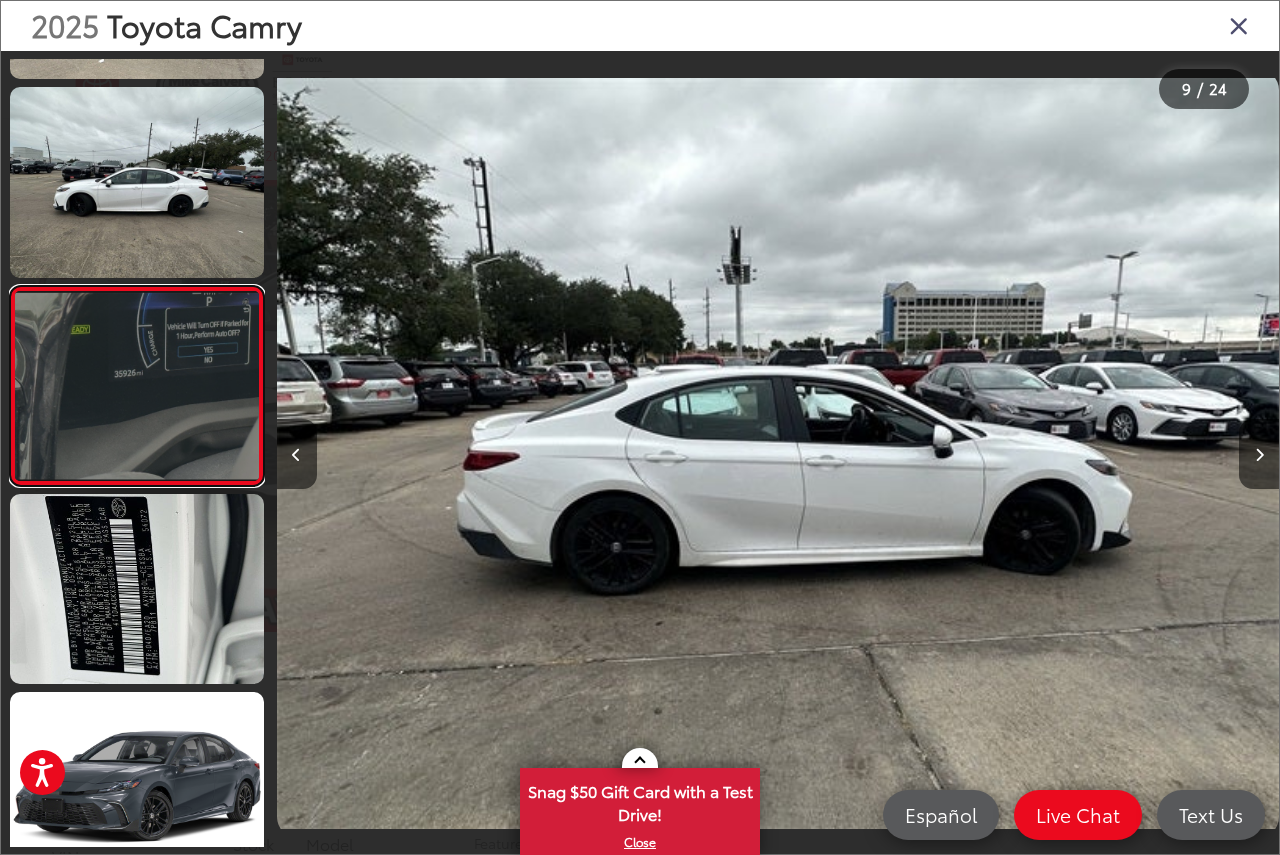 scroll, scrollTop: 1351, scrollLeft: 0, axis: vertical 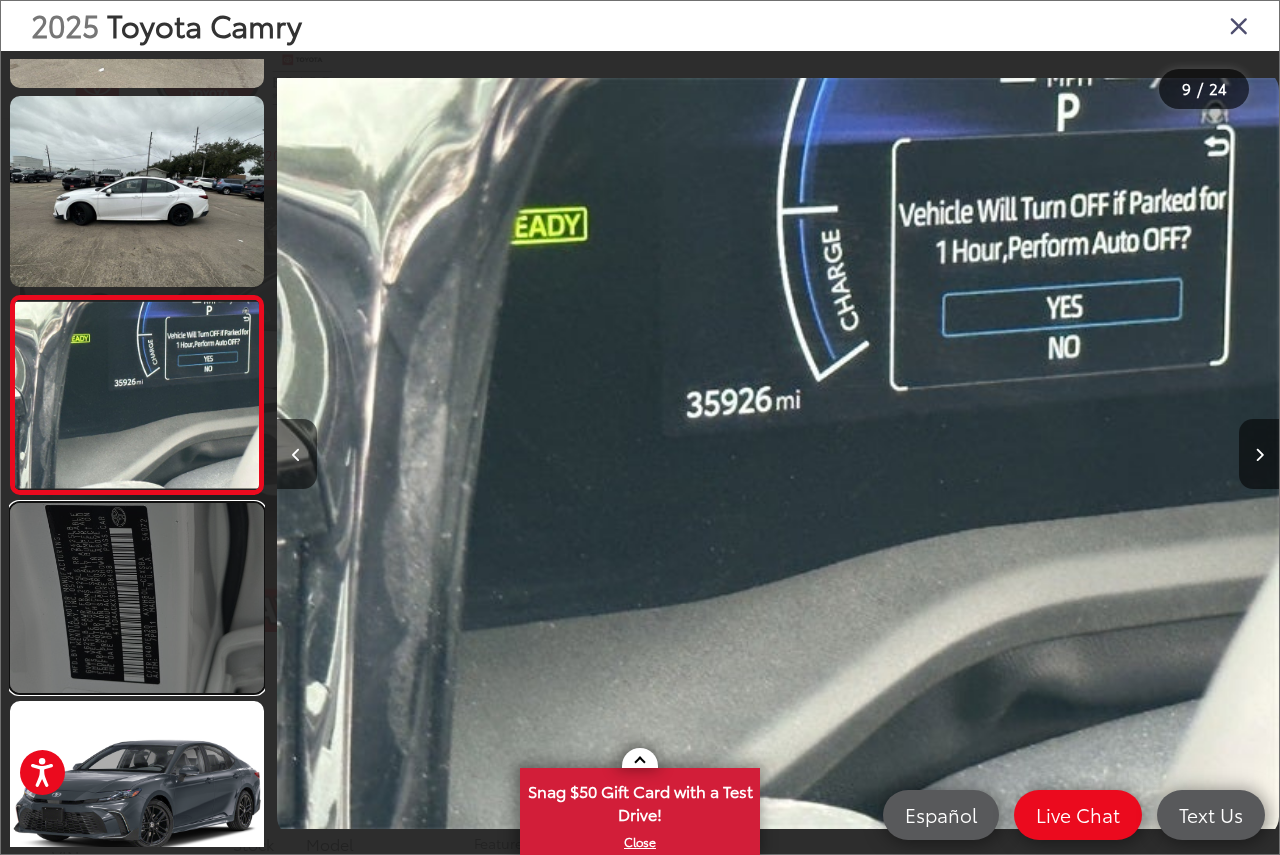 click at bounding box center [137, 598] 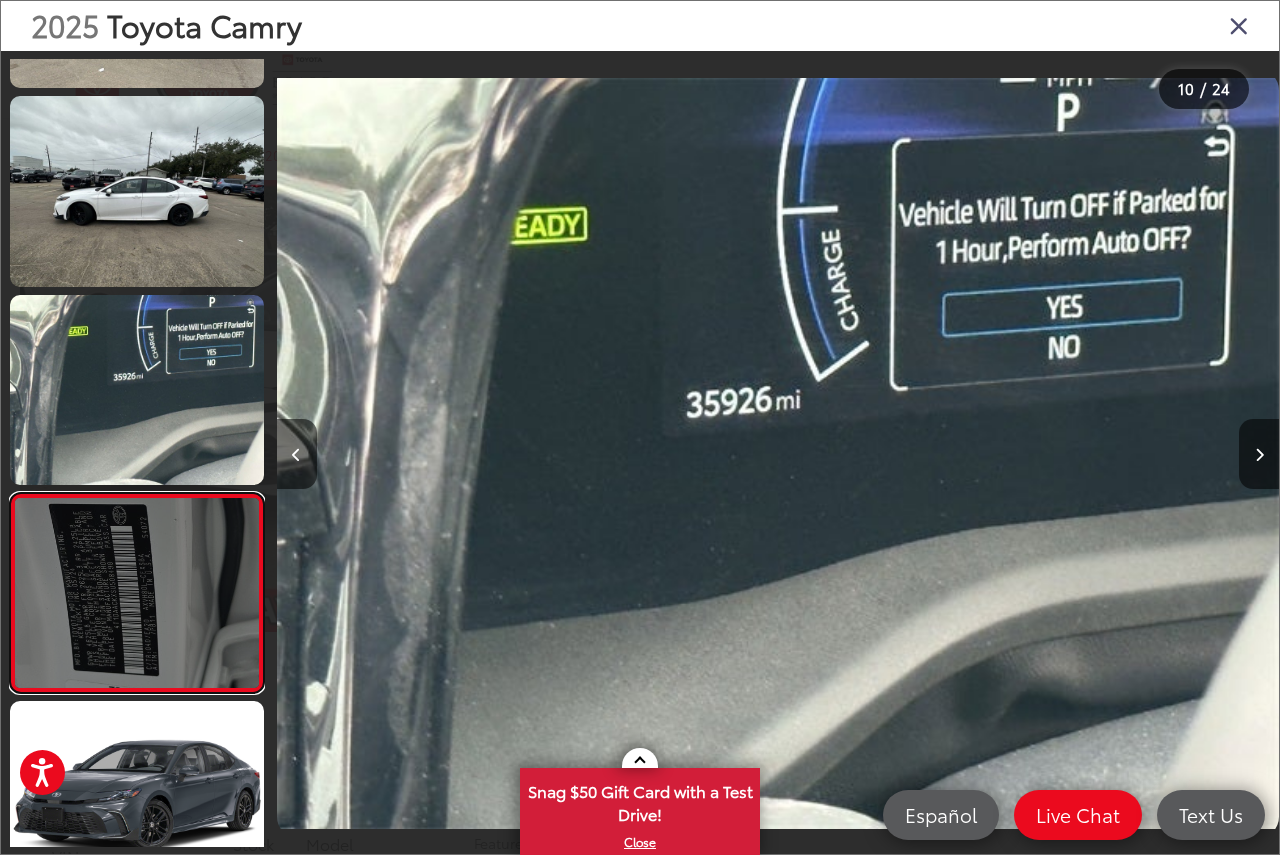 scroll, scrollTop: 0, scrollLeft: 8421, axis: horizontal 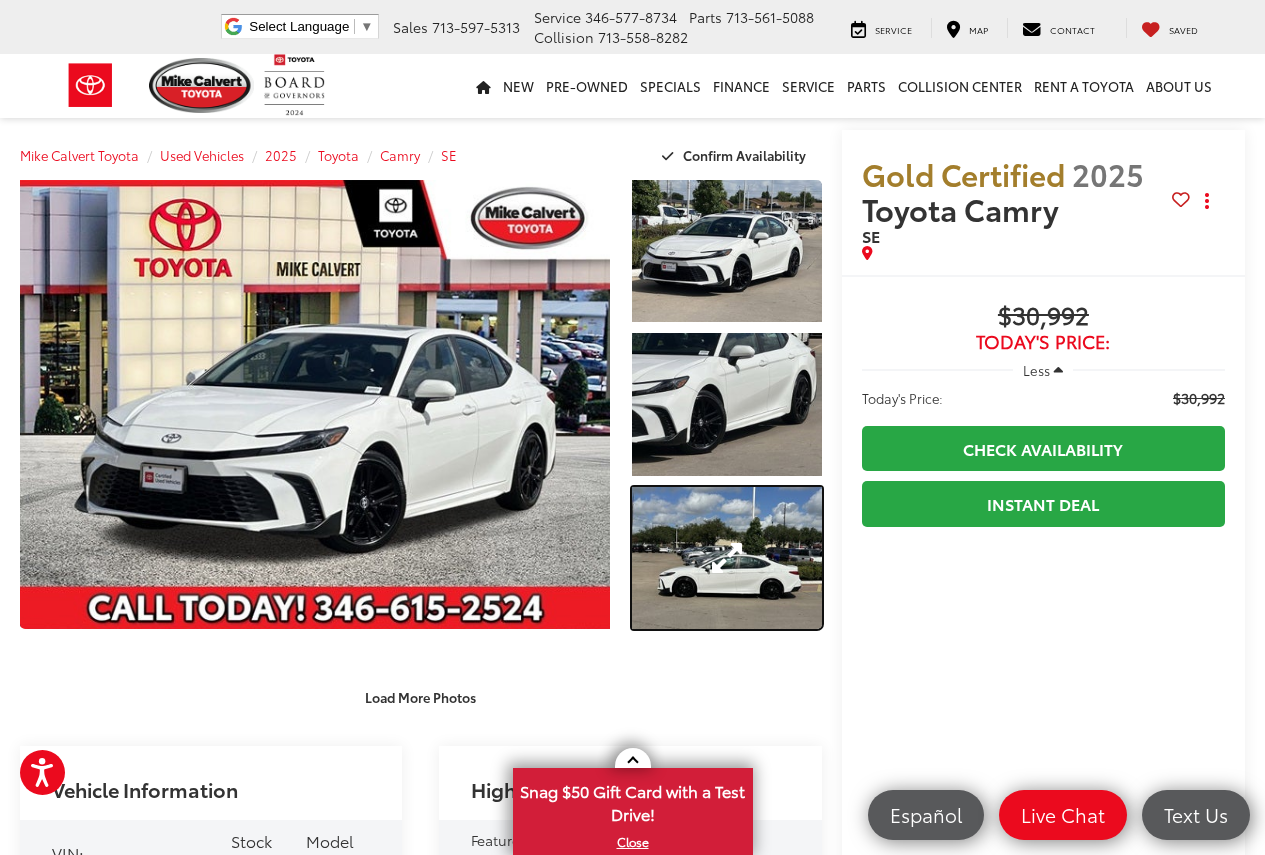 click at bounding box center (727, 558) 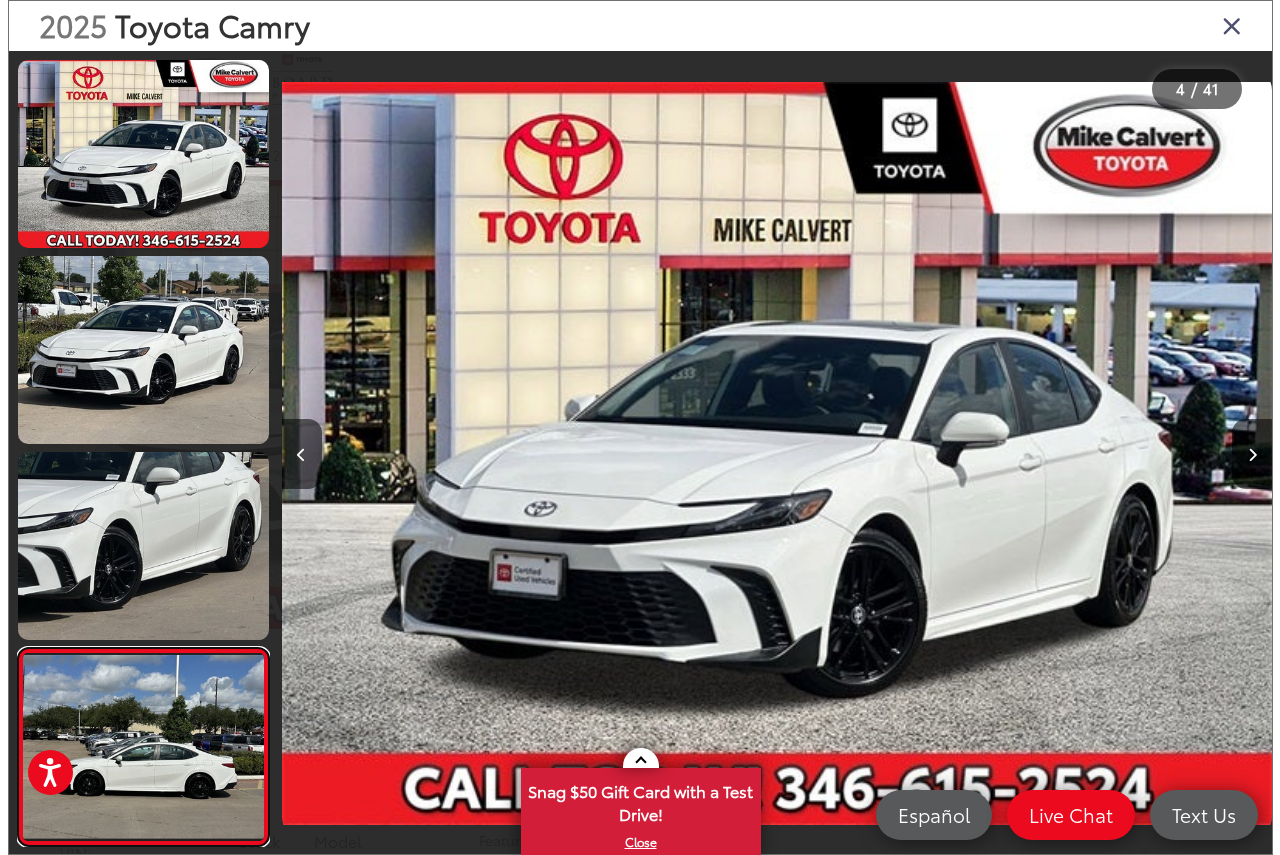 scroll, scrollTop: 0, scrollLeft: 427, axis: horizontal 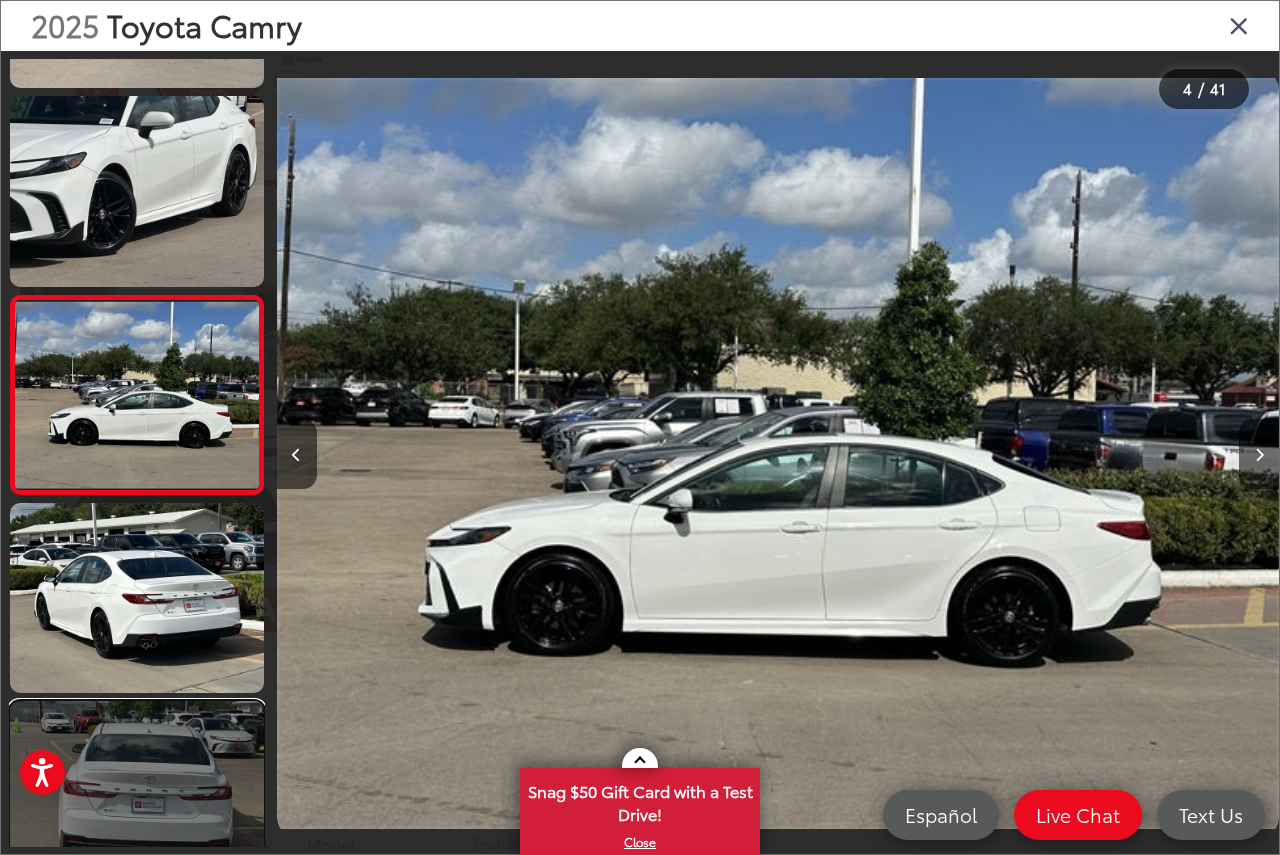click at bounding box center [137, 796] 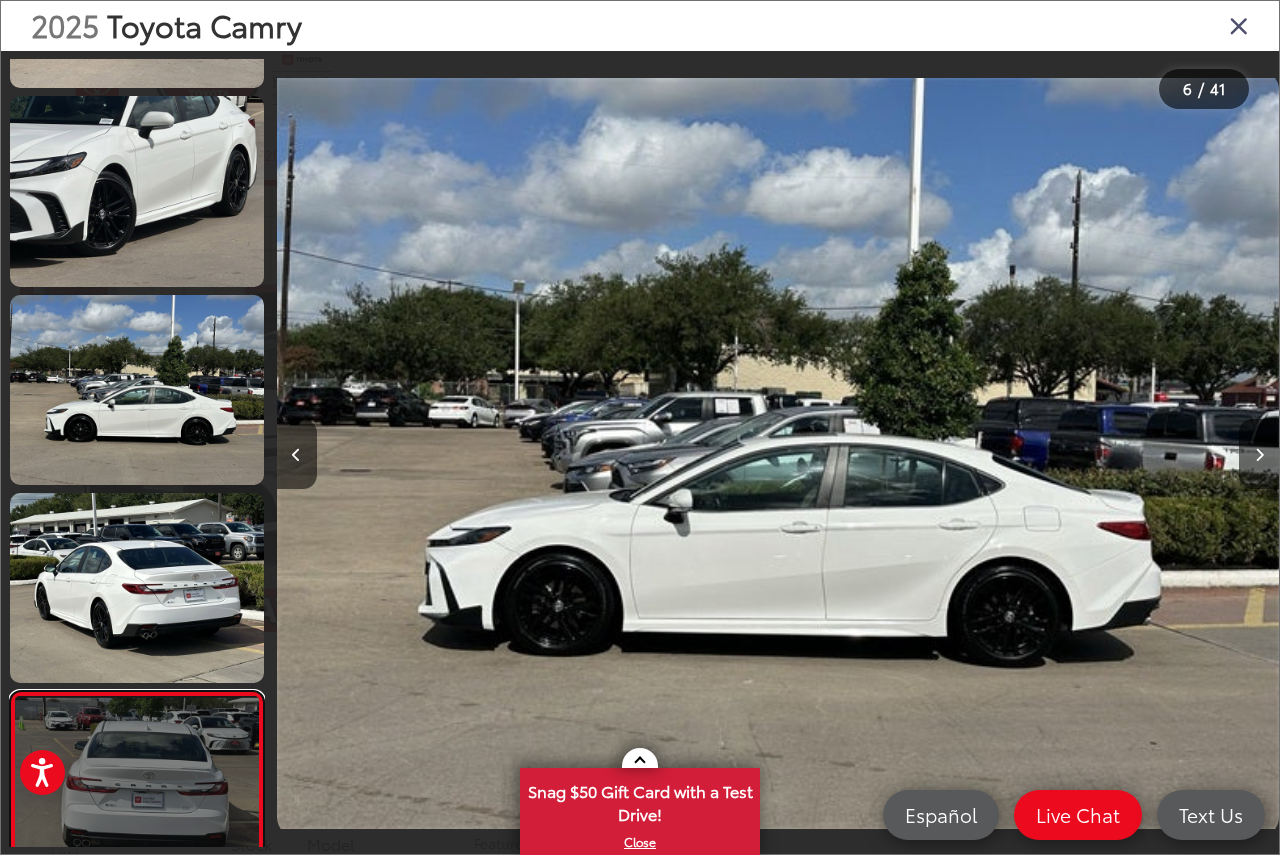scroll, scrollTop: 0, scrollLeft: 3471, axis: horizontal 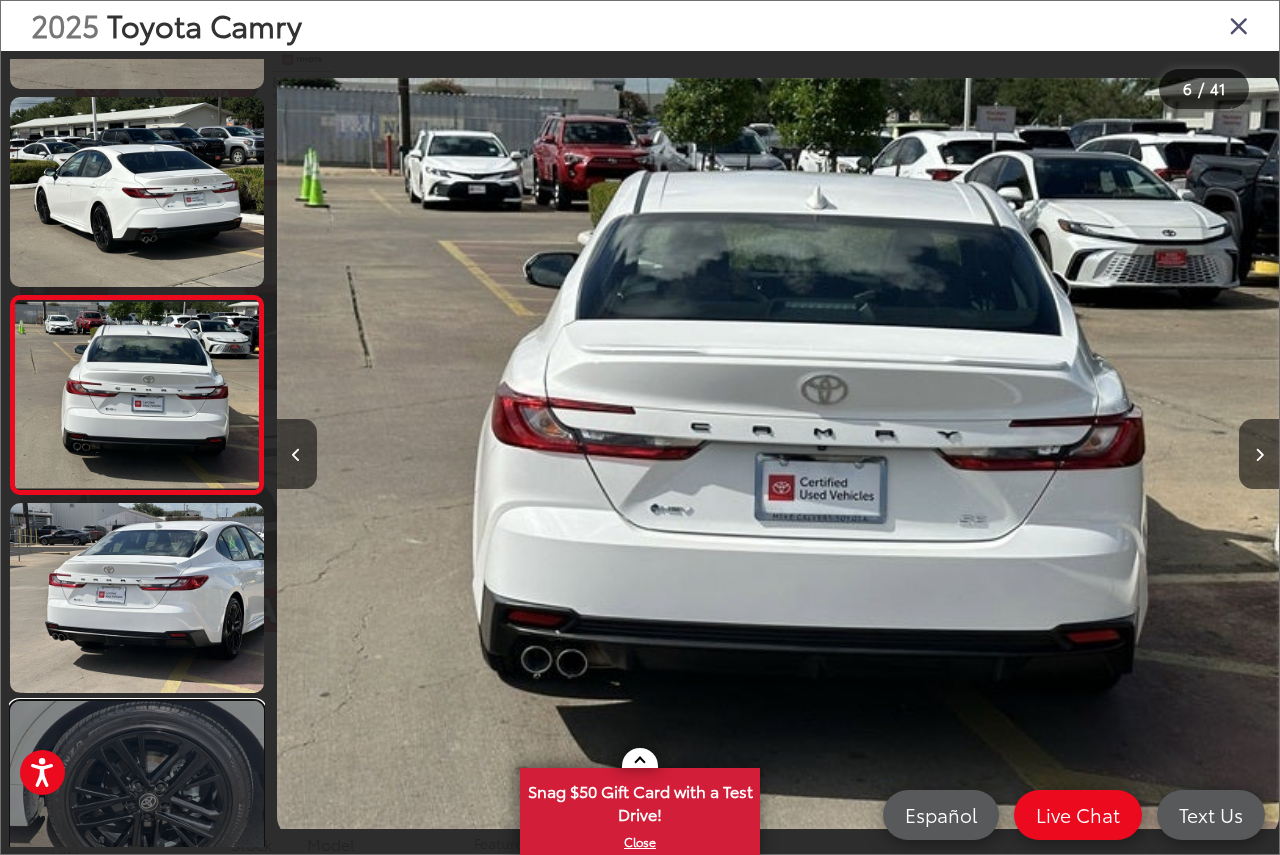 click at bounding box center (137, 796) 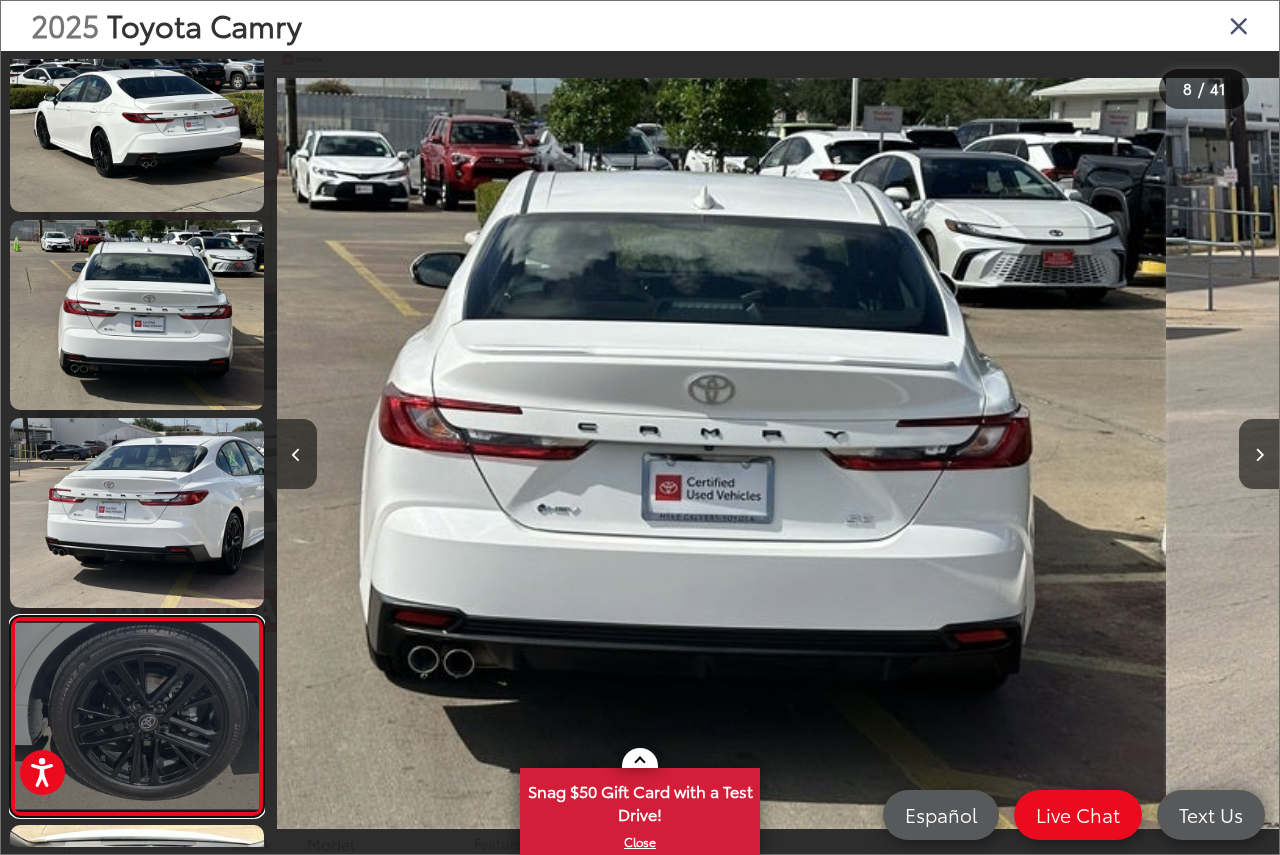 scroll, scrollTop: 1053, scrollLeft: 0, axis: vertical 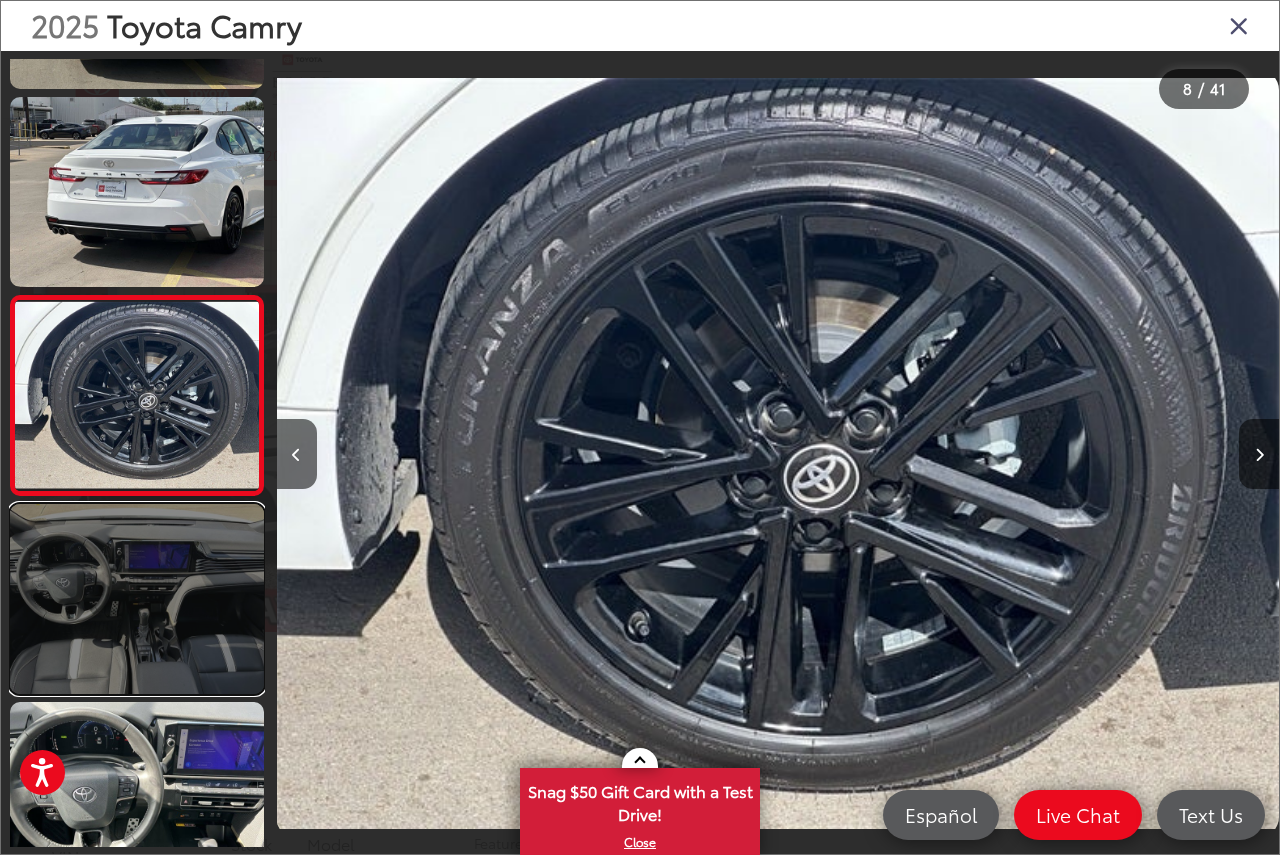 click at bounding box center (137, 599) 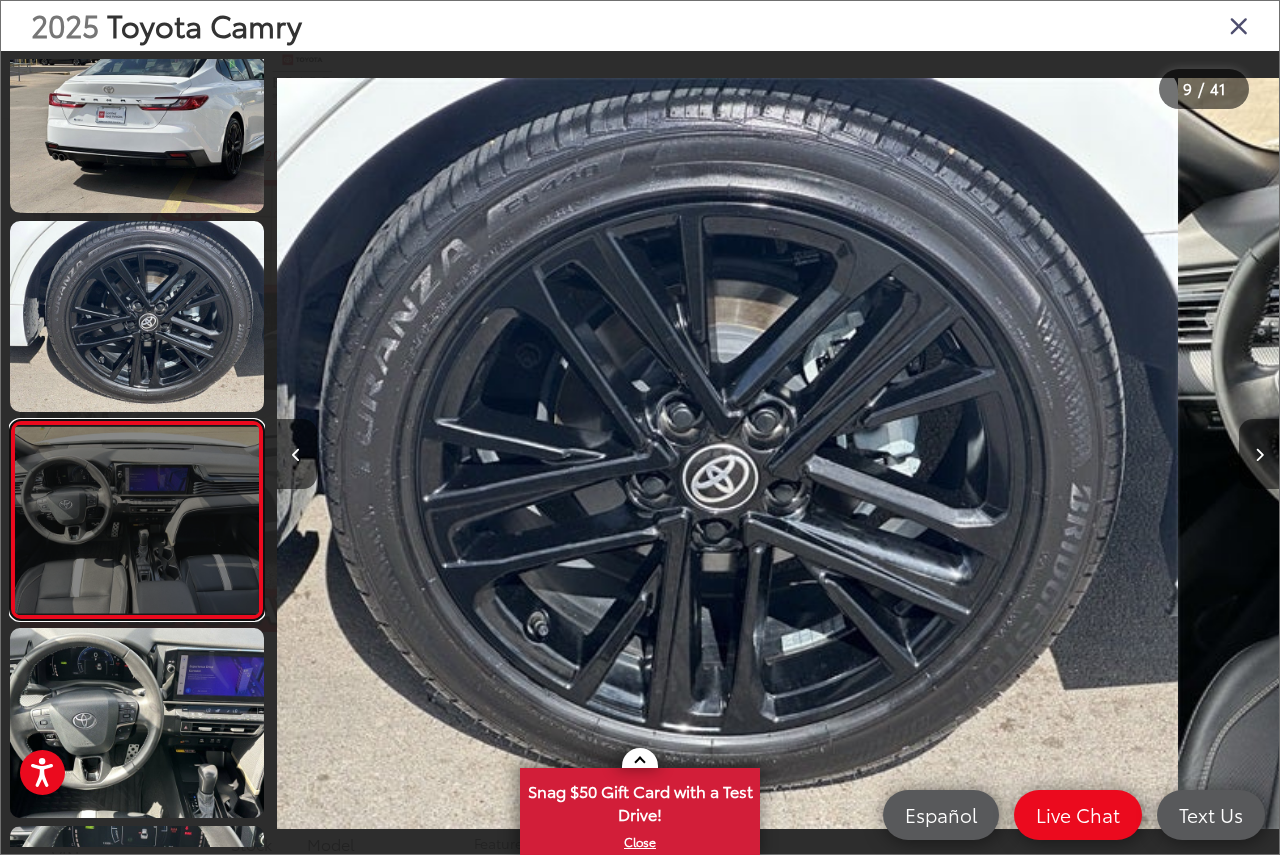 scroll, scrollTop: 1331, scrollLeft: 0, axis: vertical 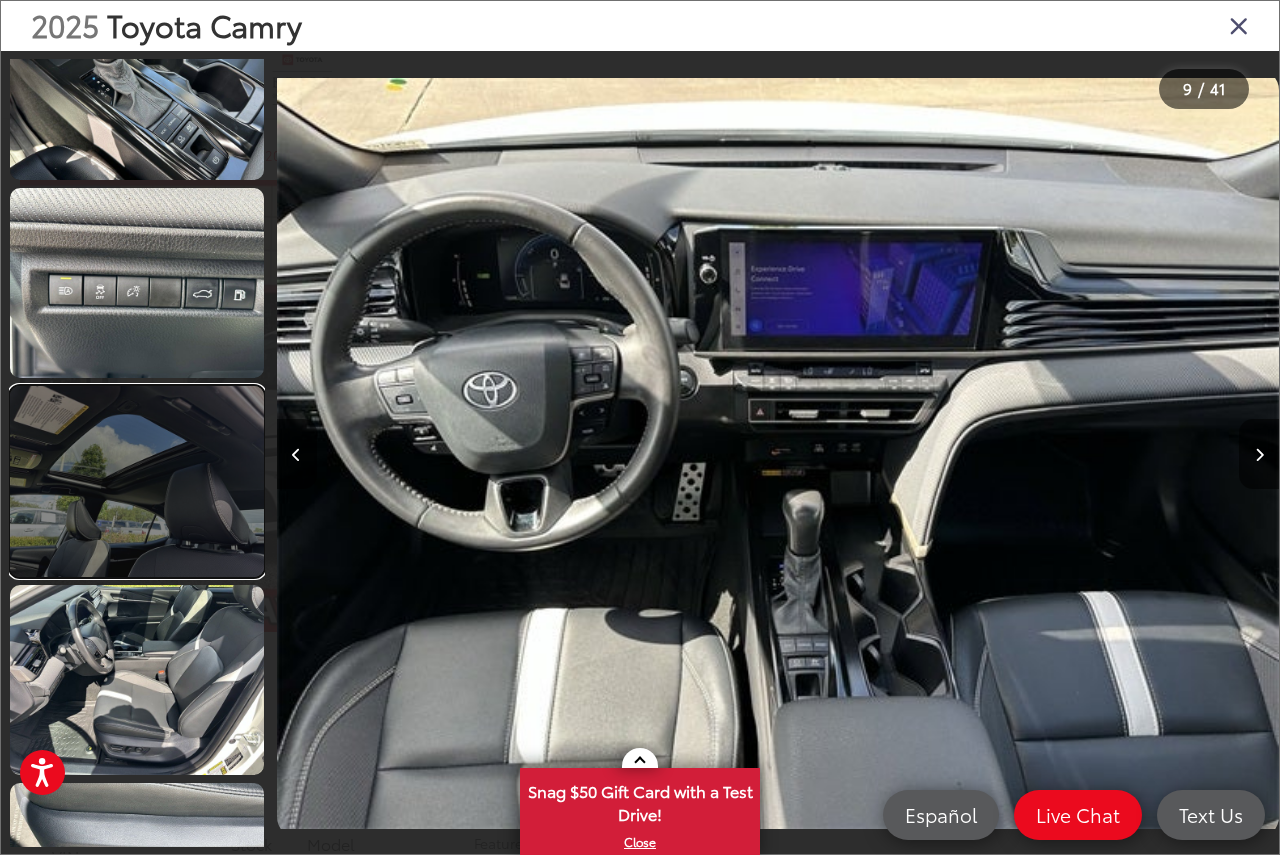 click at bounding box center [137, 481] 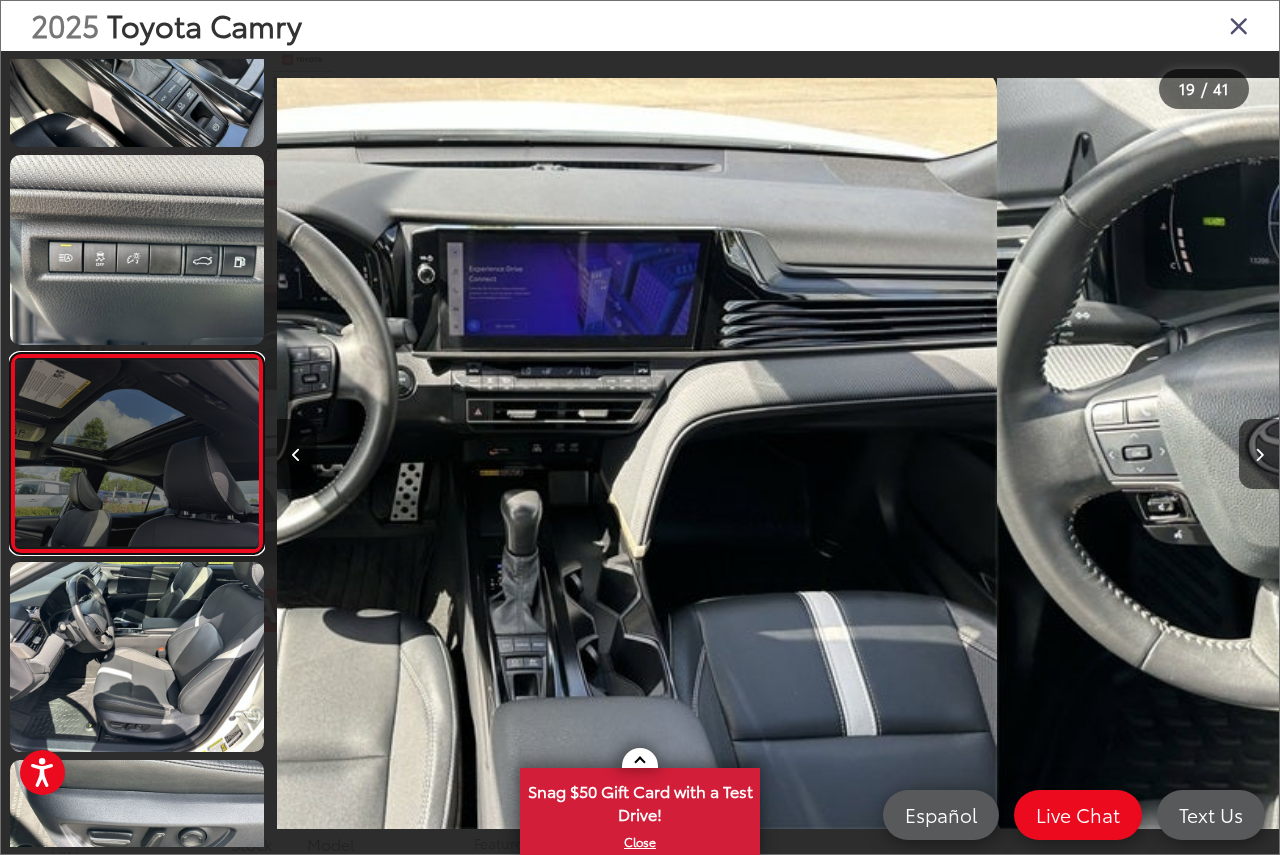 scroll, scrollTop: 3332, scrollLeft: 0, axis: vertical 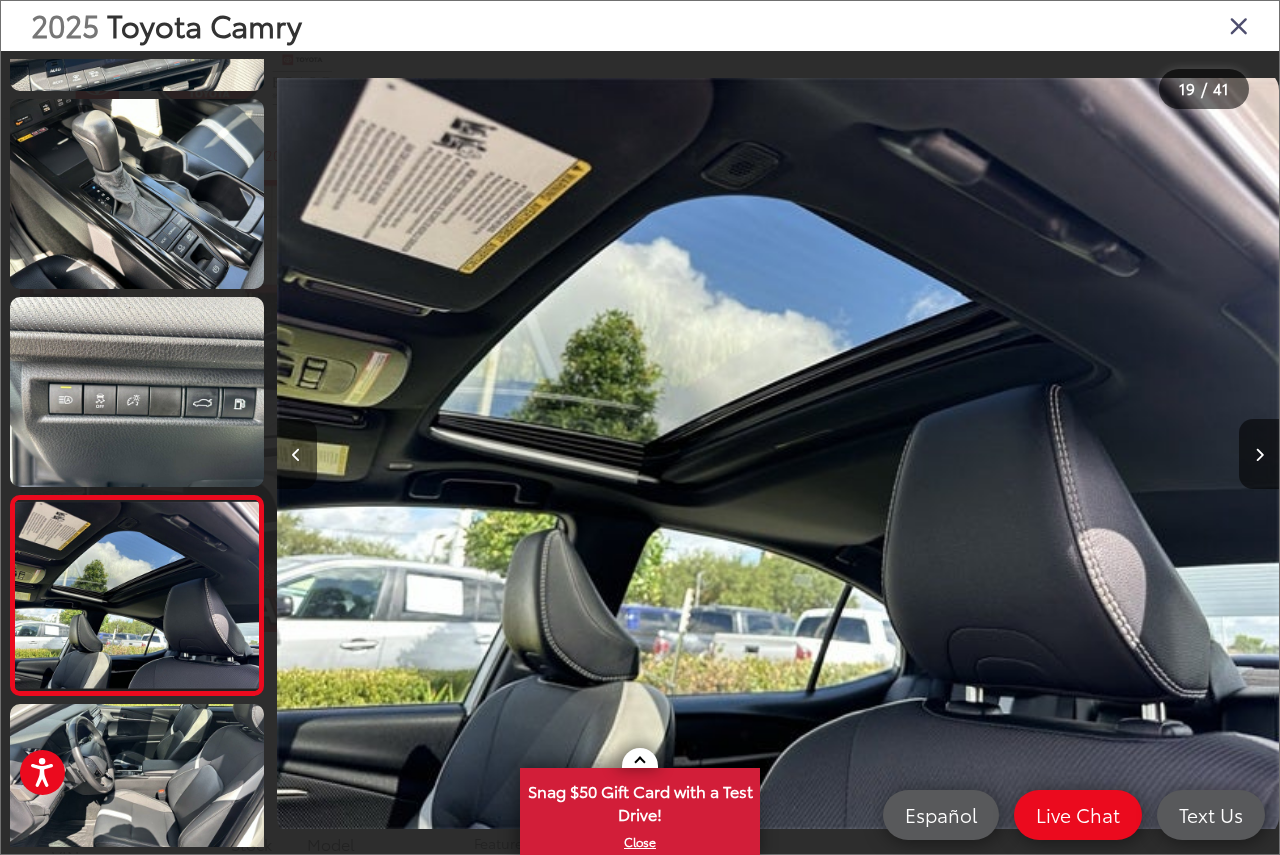 click at bounding box center [1239, 25] 